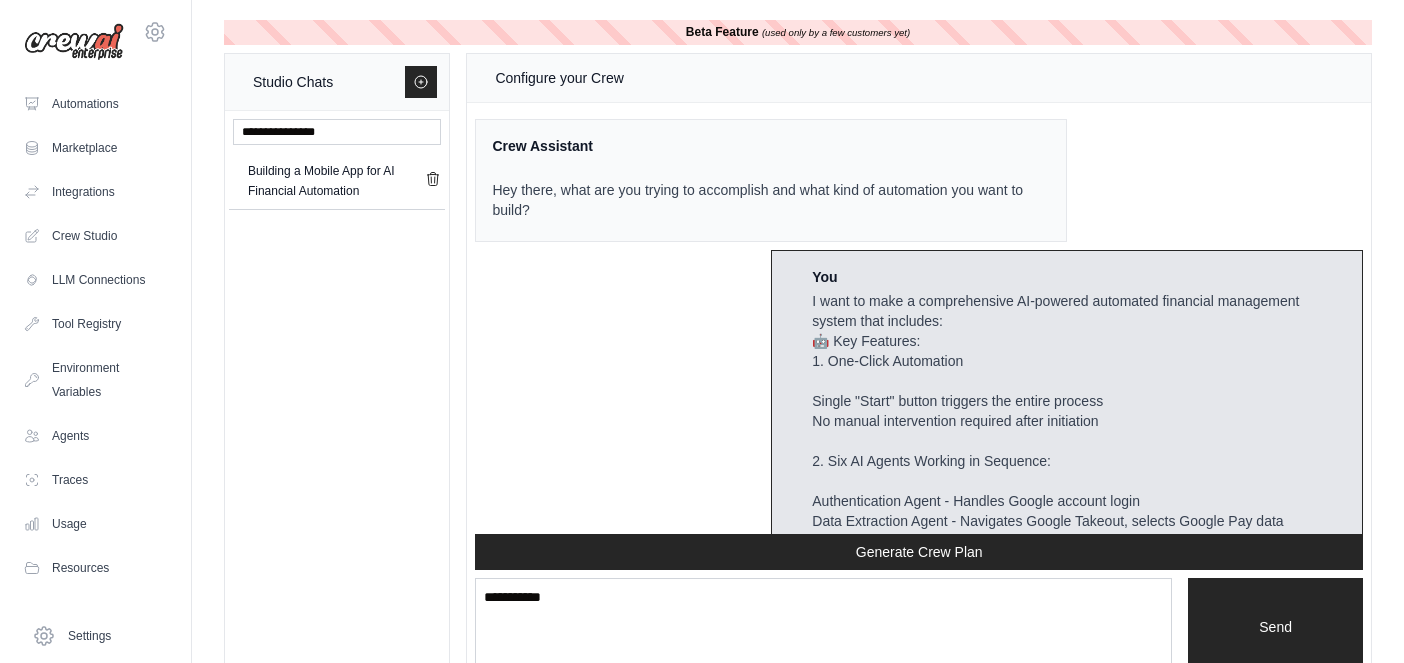 scroll, scrollTop: 41, scrollLeft: 0, axis: vertical 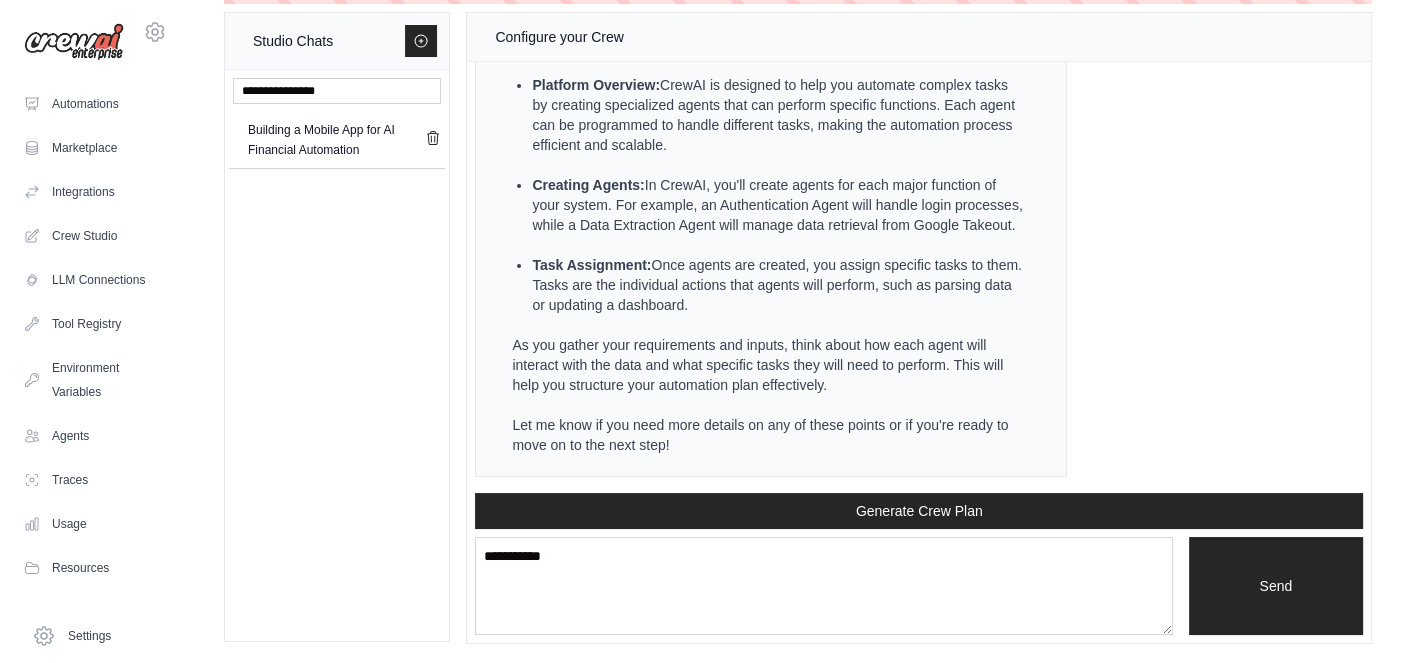 click on "**********" at bounding box center [823, 585] 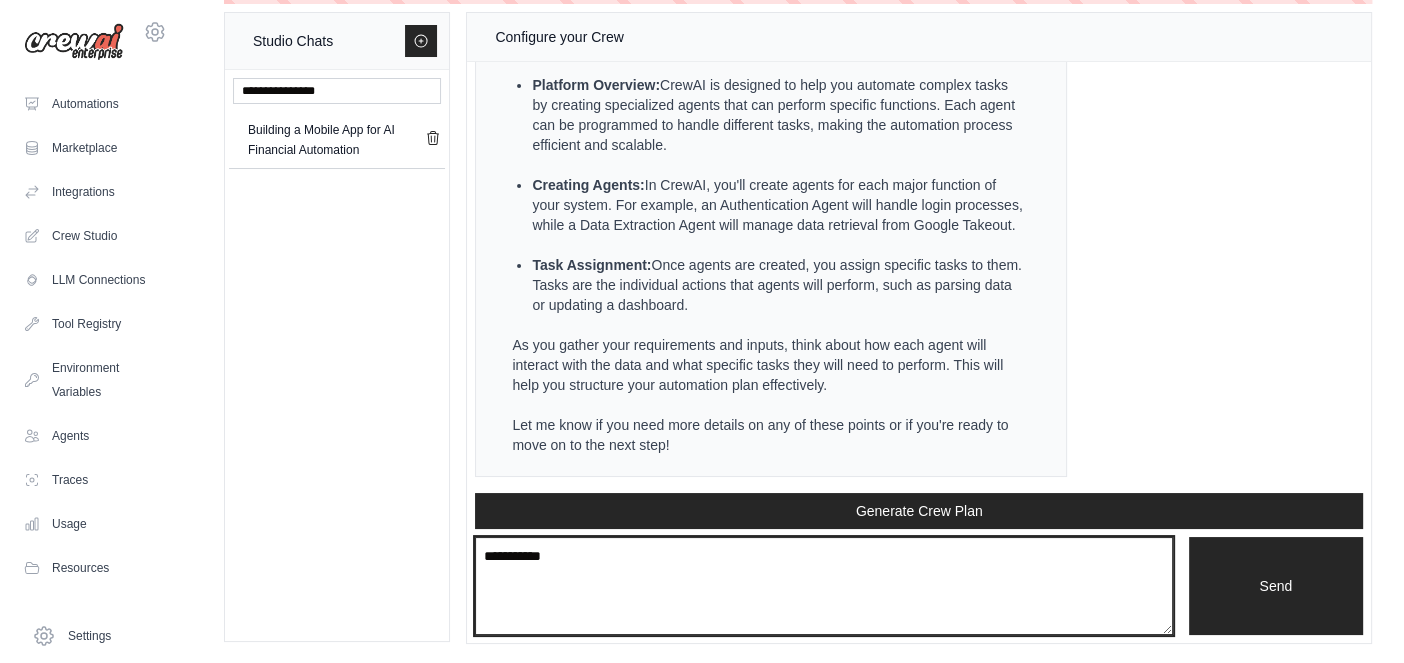 scroll, scrollTop: 8848, scrollLeft: 0, axis: vertical 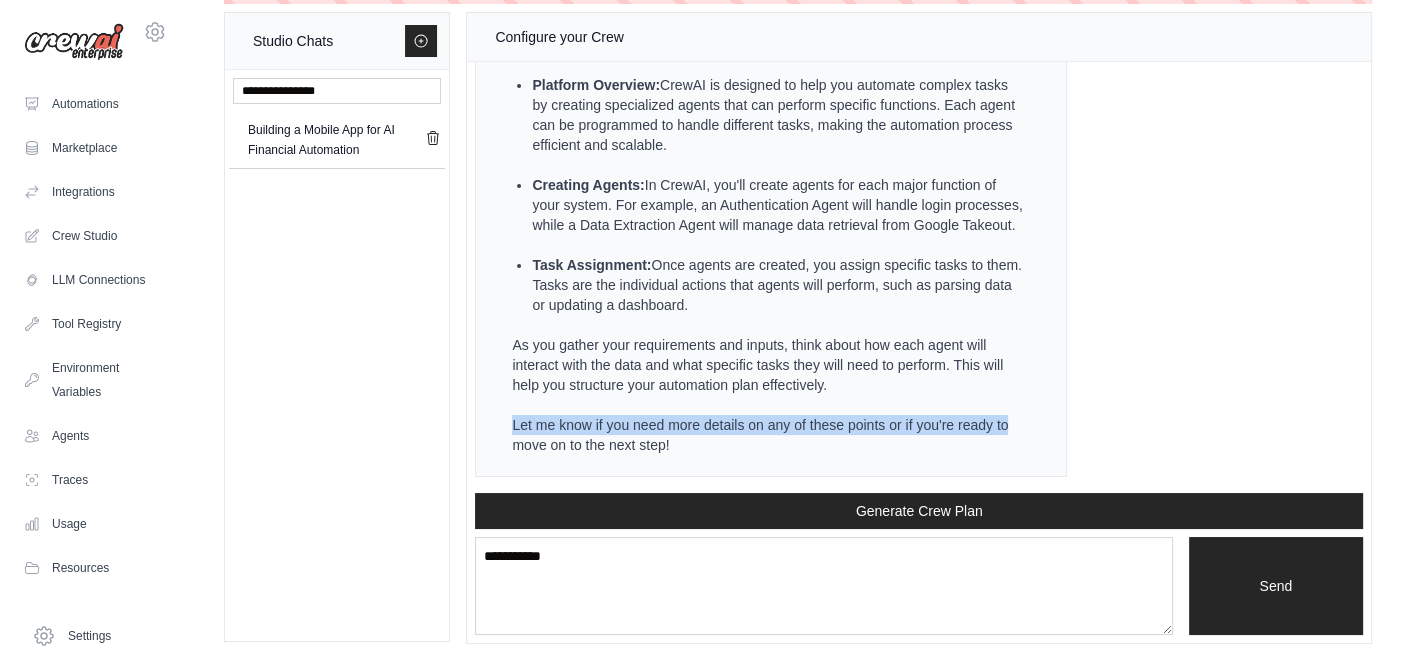 drag, startPoint x: 1093, startPoint y: 395, endPoint x: 1109, endPoint y: 413, distance: 24.083189 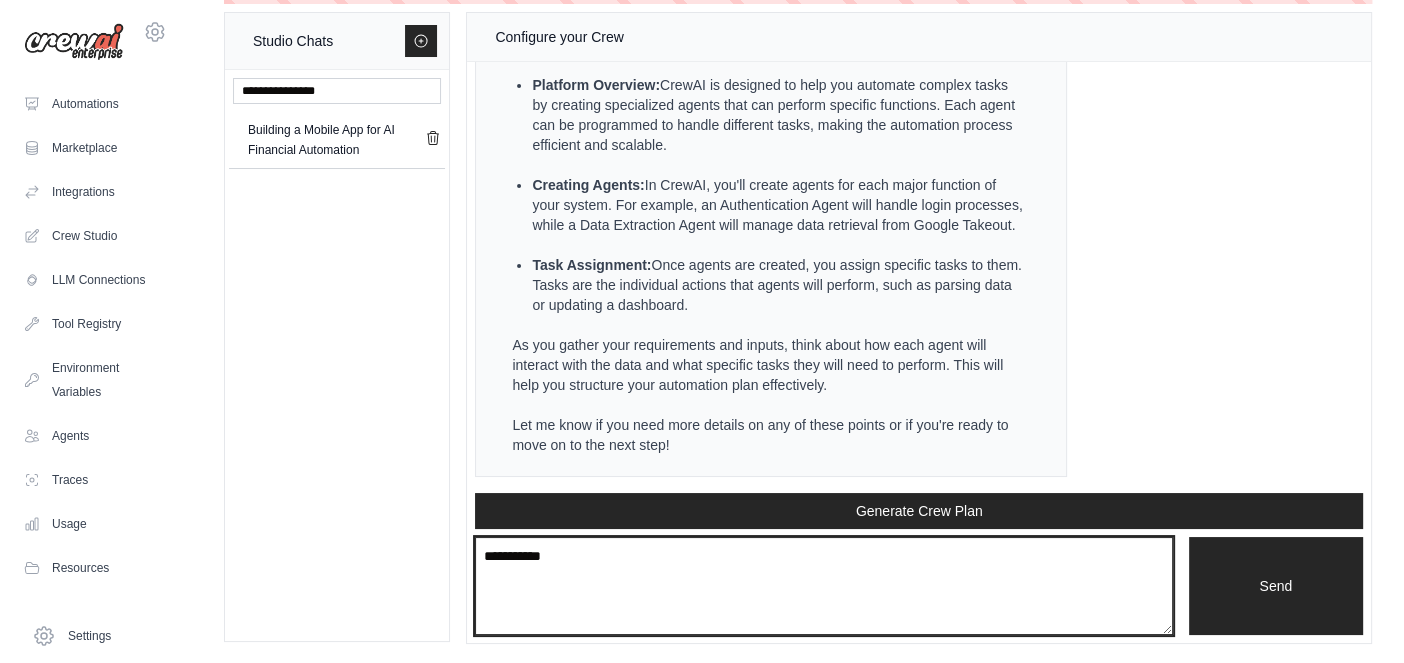 click on "**********" at bounding box center [823, 585] 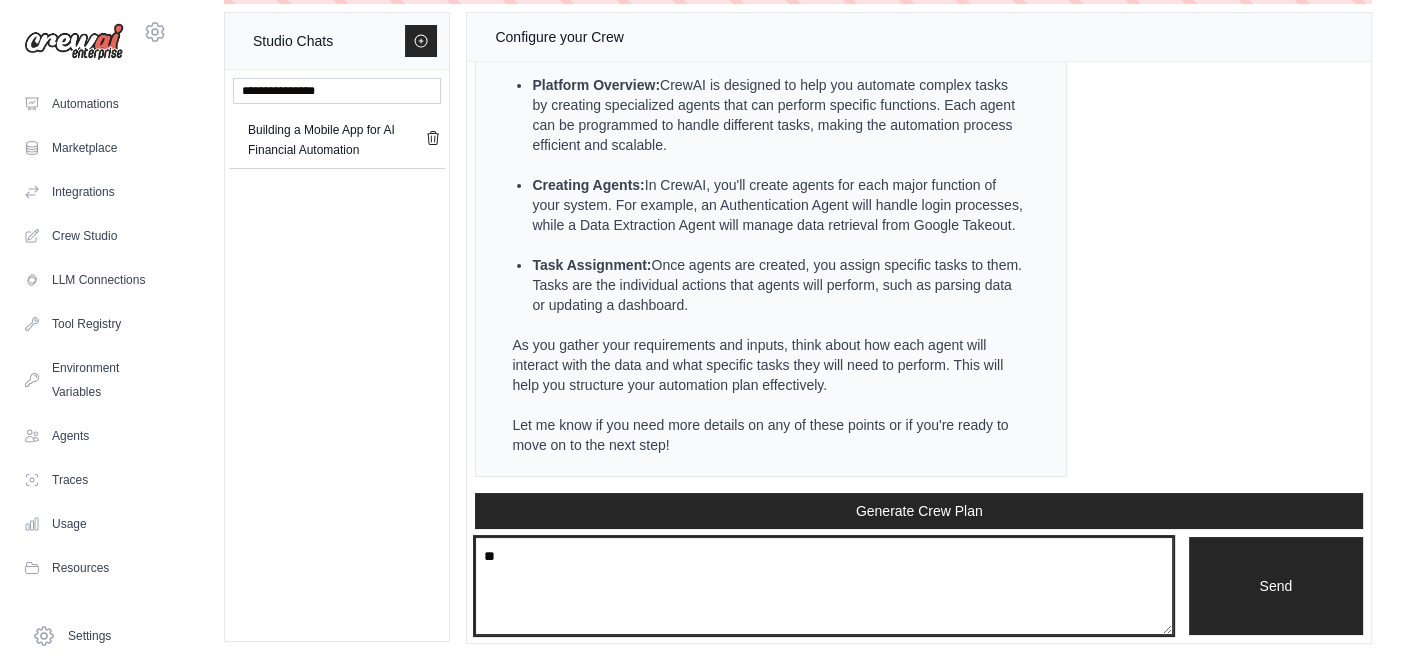 type on "*" 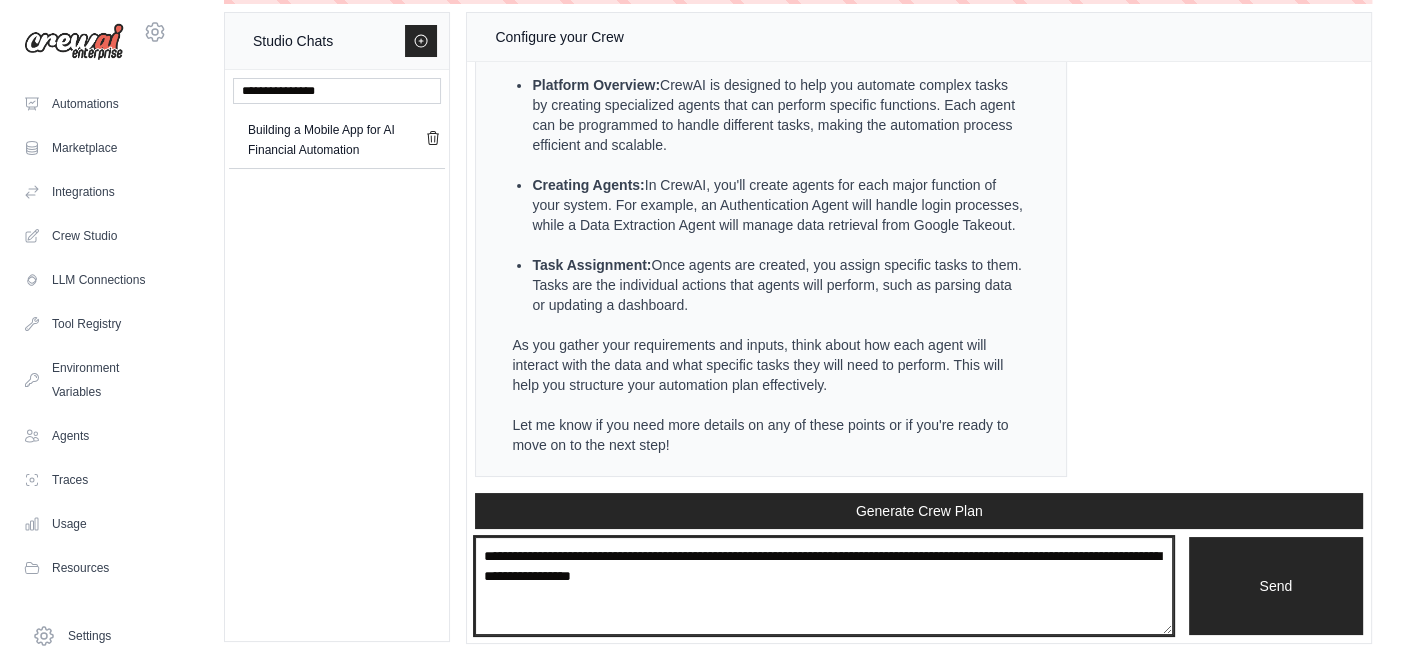 type on "**********" 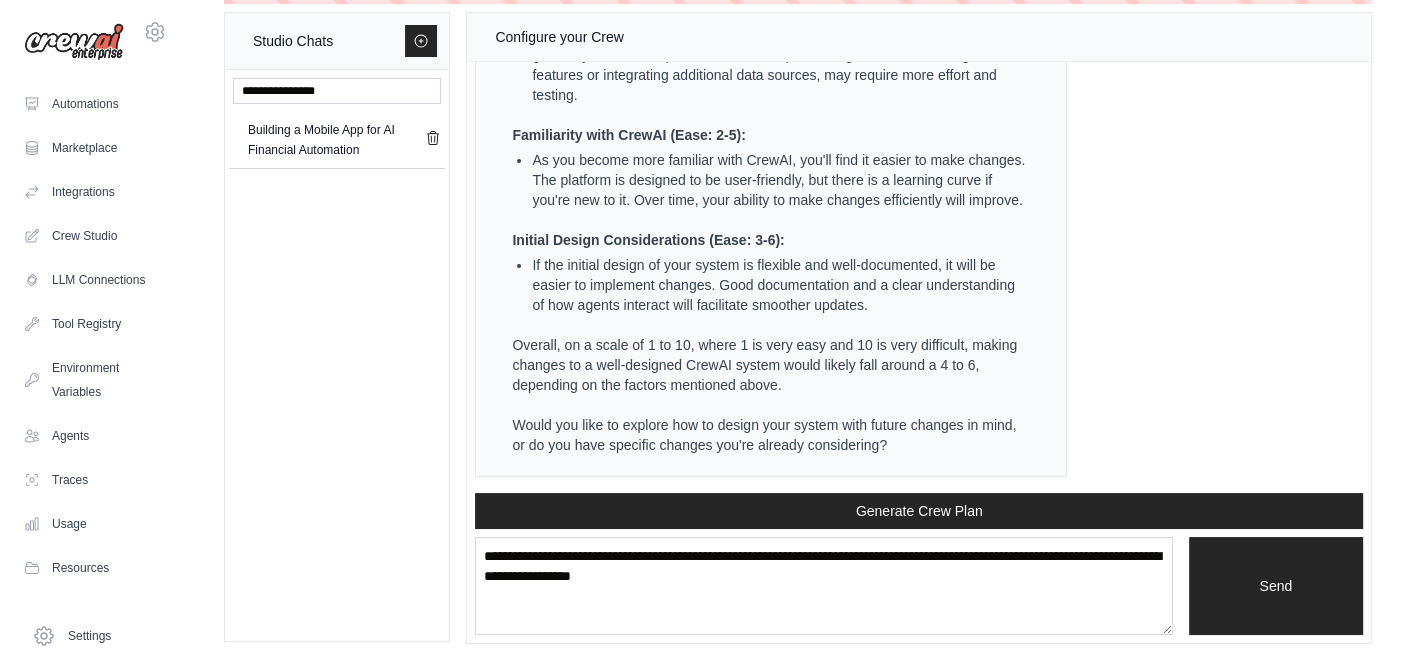 scroll, scrollTop: 9811, scrollLeft: 0, axis: vertical 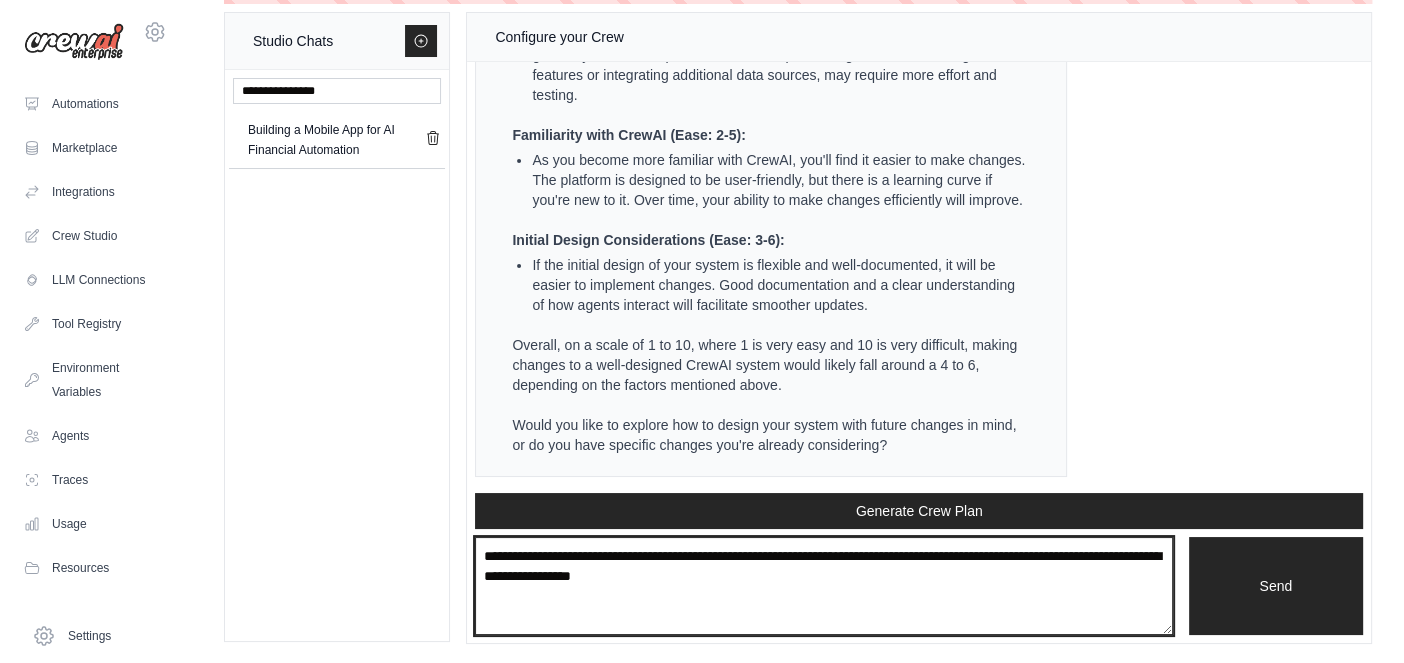 click on "**********" at bounding box center [823, 585] 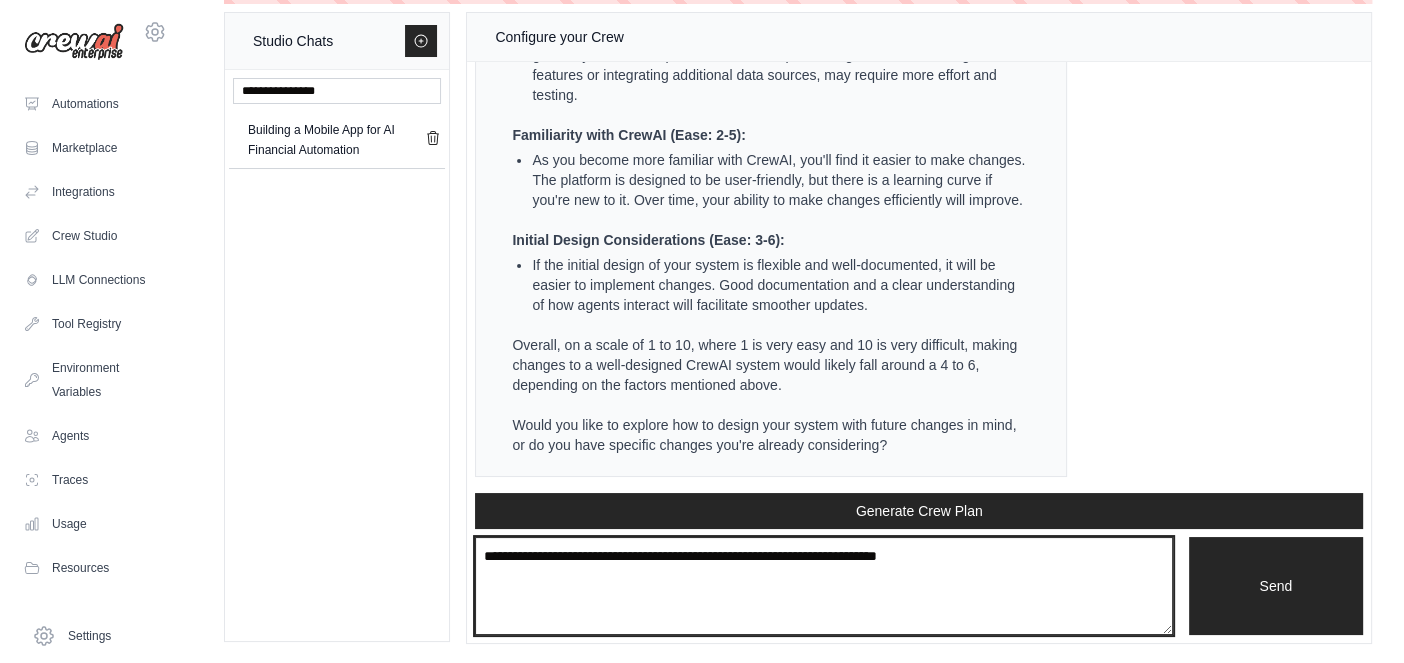 paste on "**********" 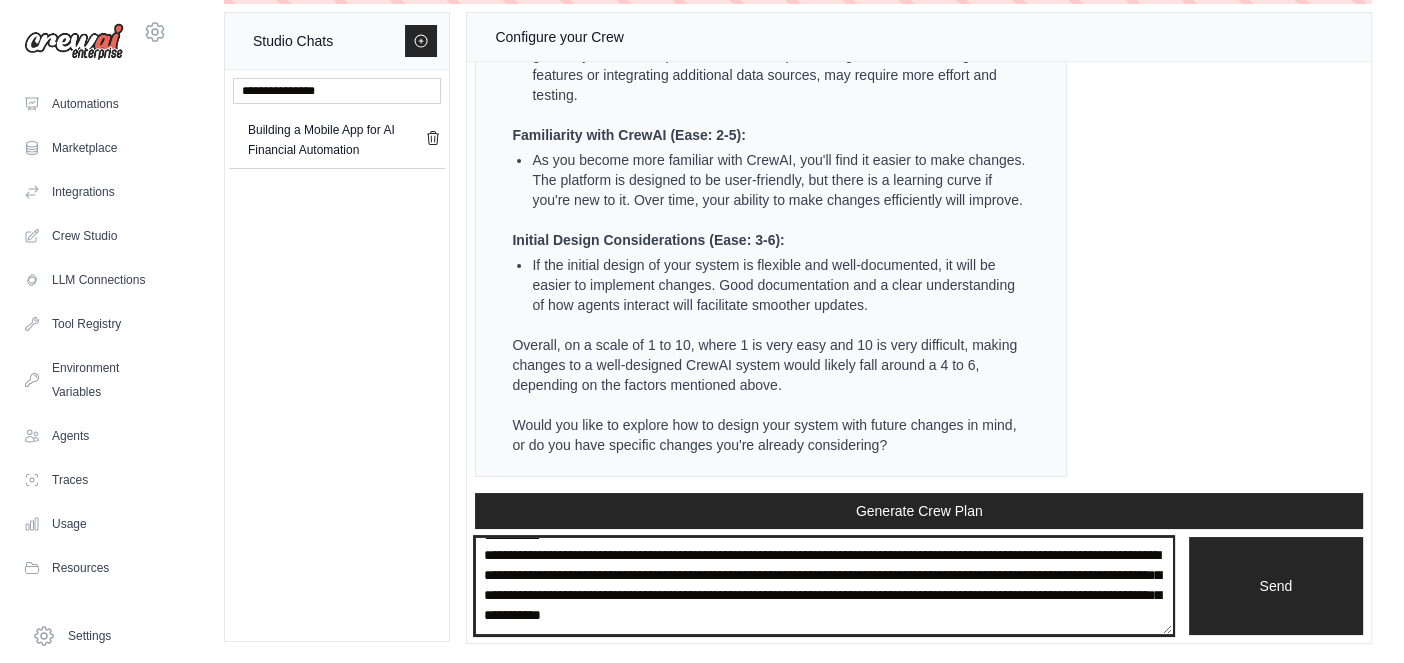 scroll, scrollTop: 1449, scrollLeft: 0, axis: vertical 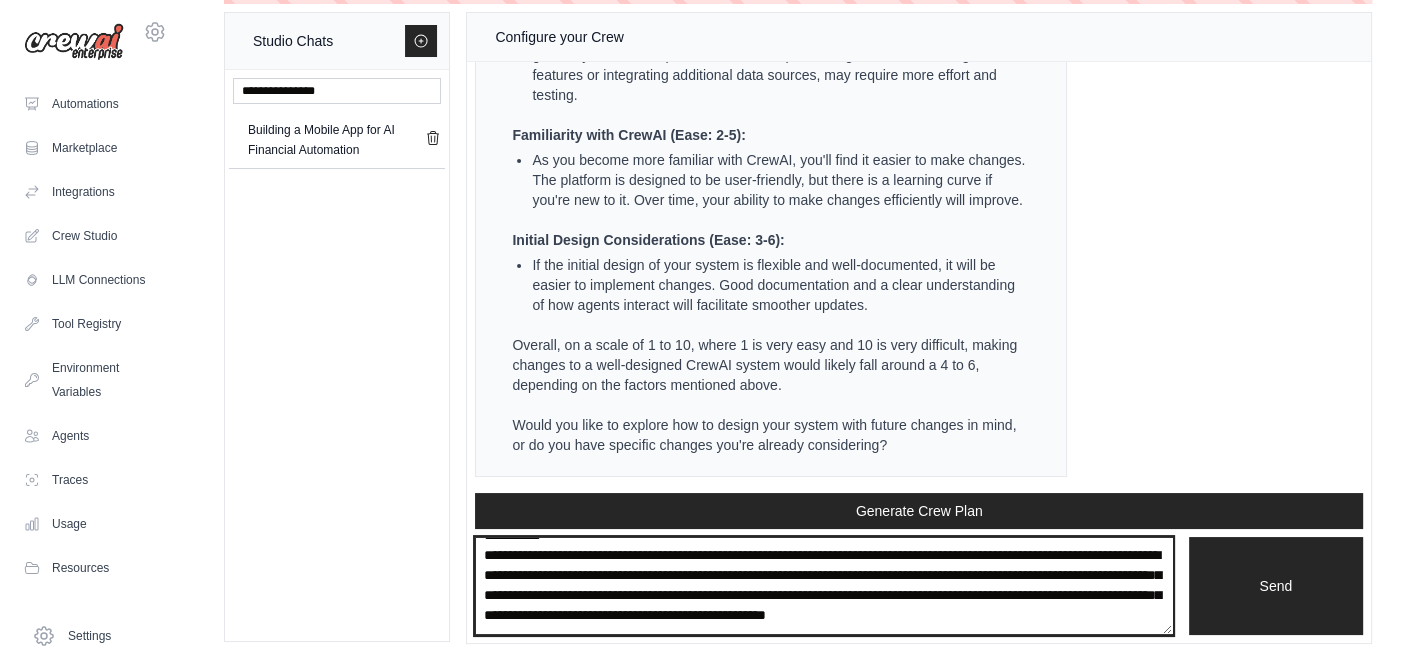 type on "**********" 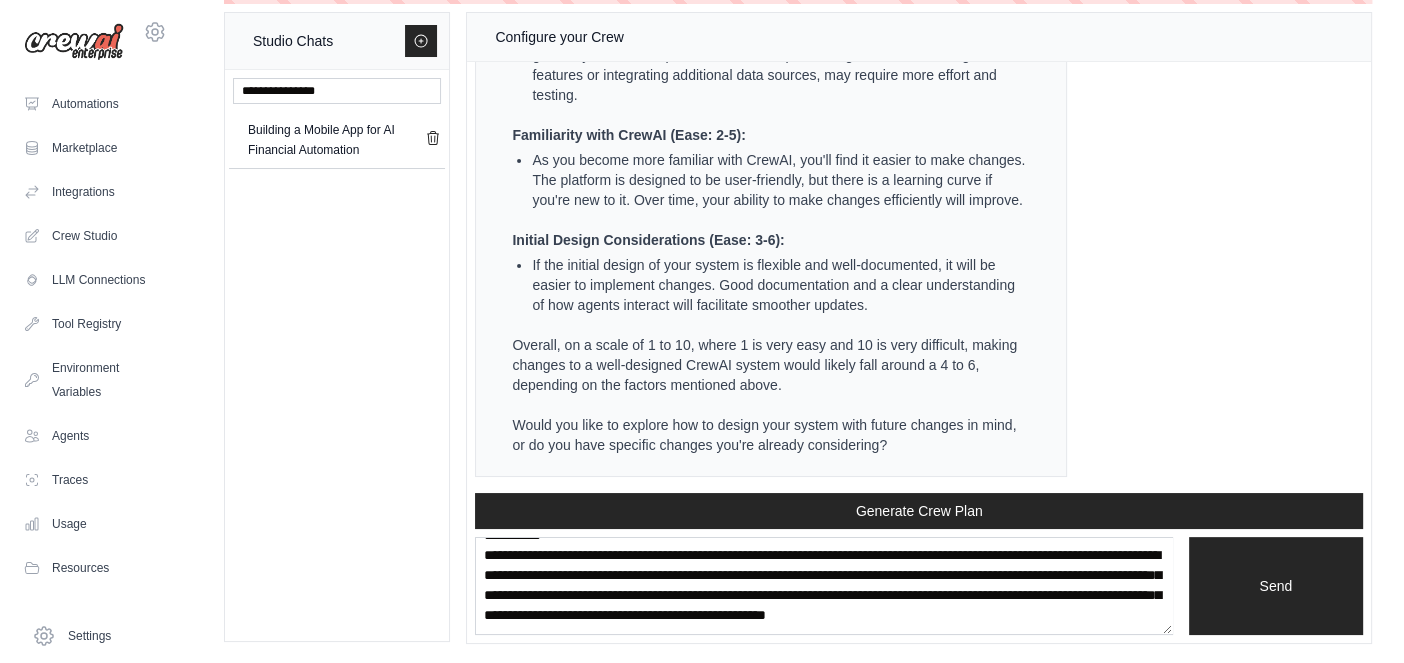 scroll, scrollTop: 0, scrollLeft: 0, axis: both 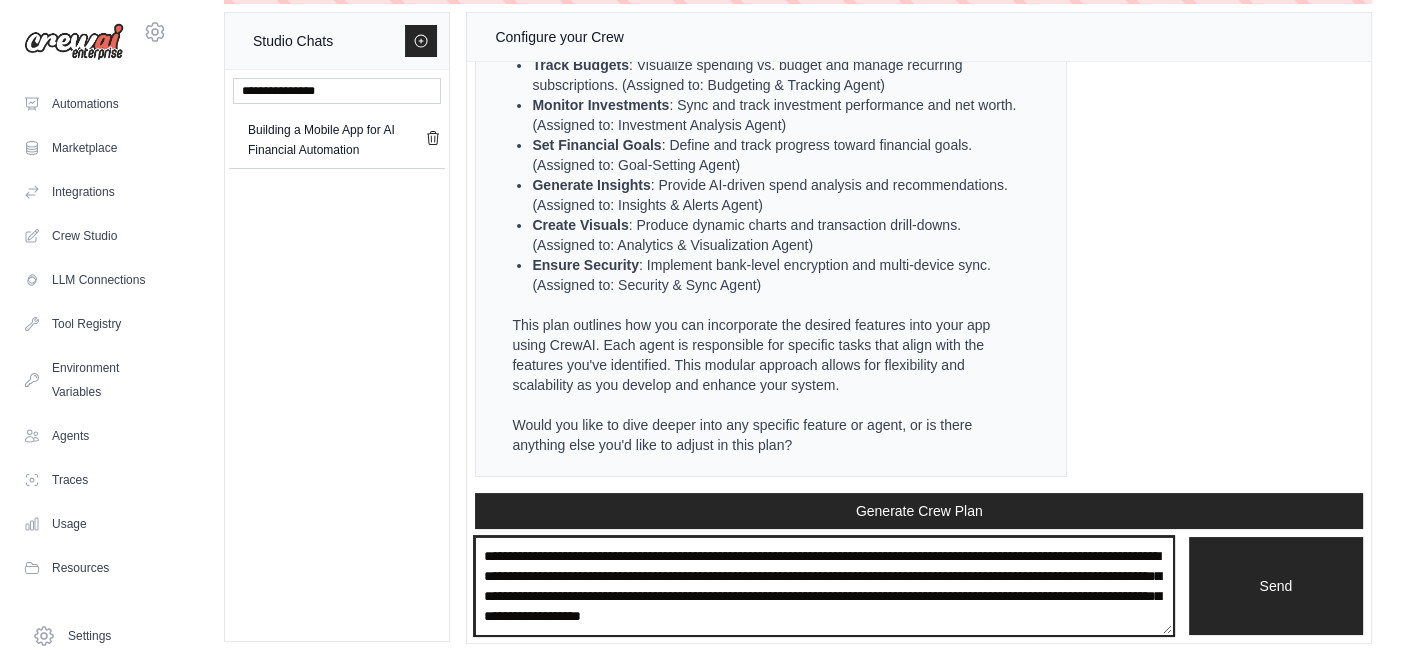 click at bounding box center [823, 585] 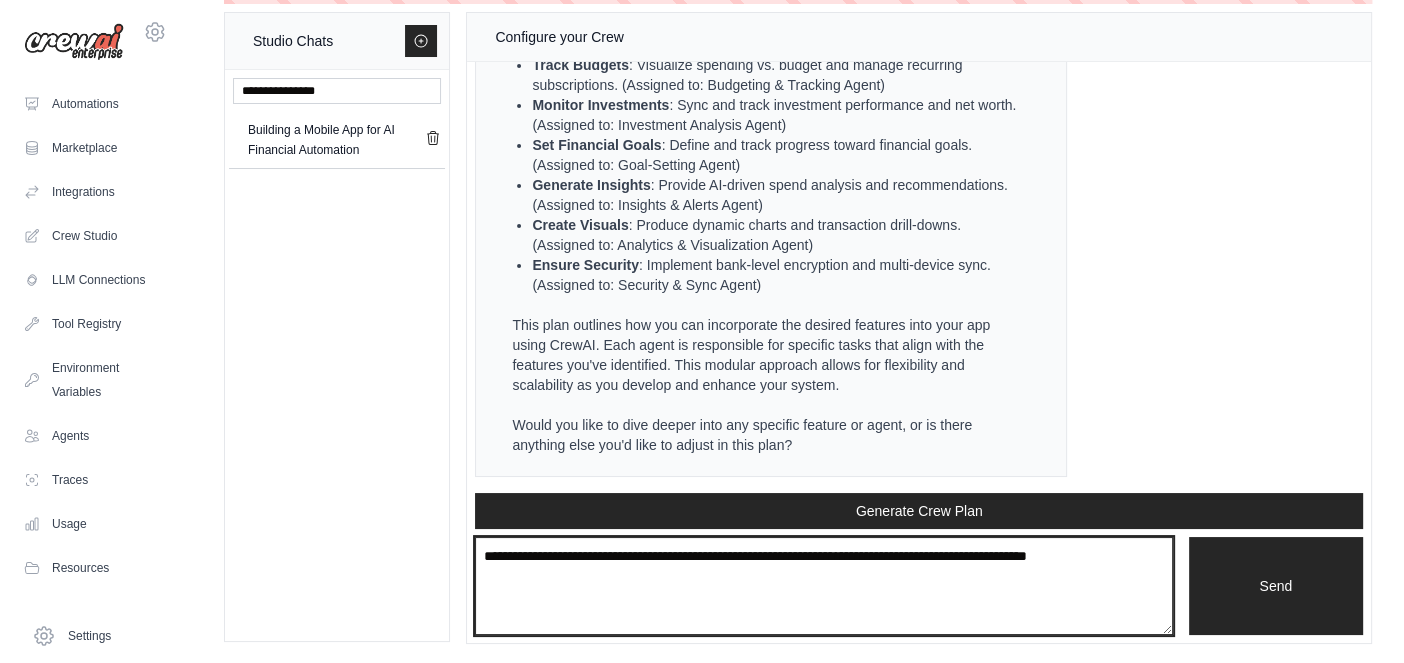 click on "**********" at bounding box center [823, 585] 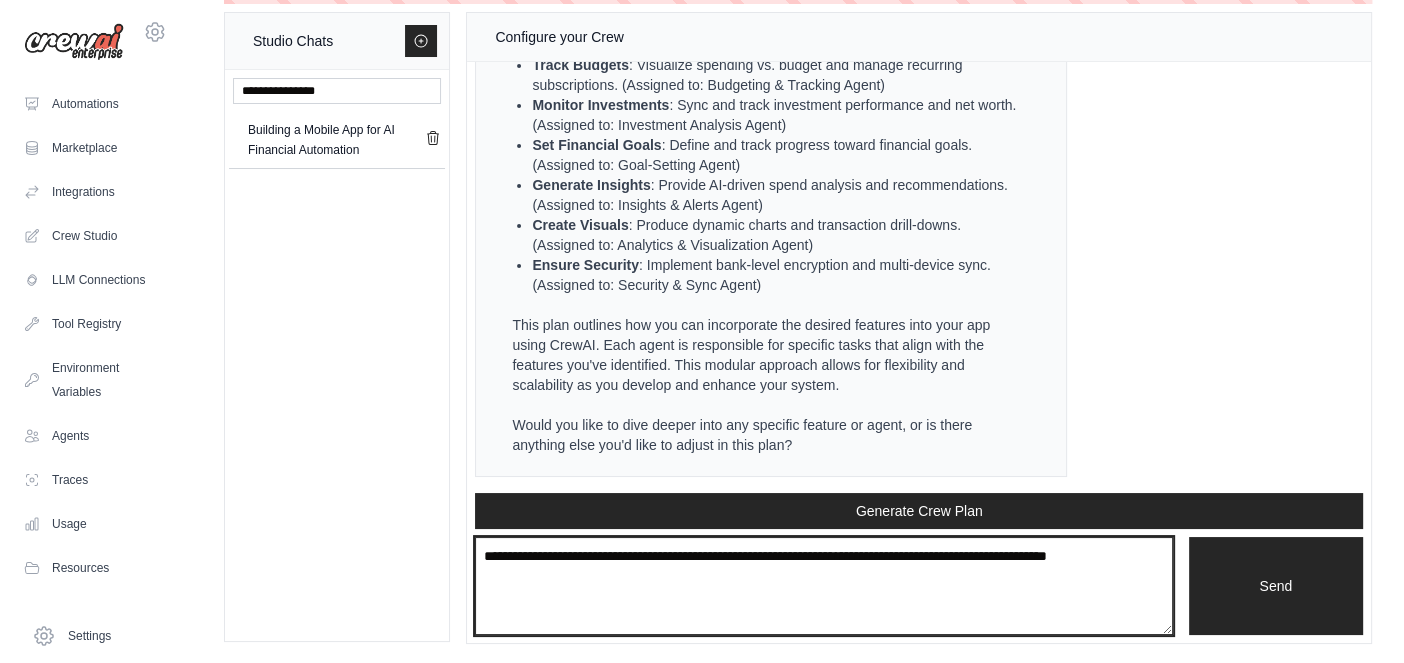 click on "**********" at bounding box center (823, 585) 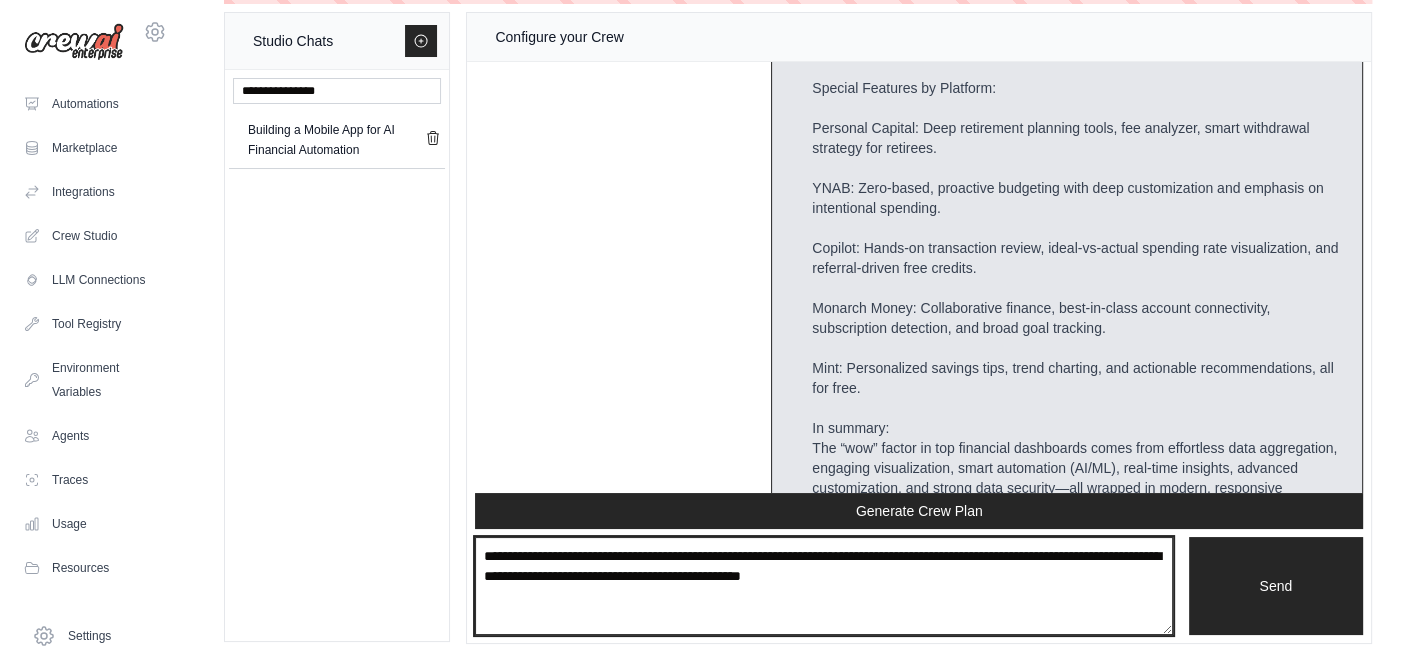 scroll, scrollTop: 11387, scrollLeft: 0, axis: vertical 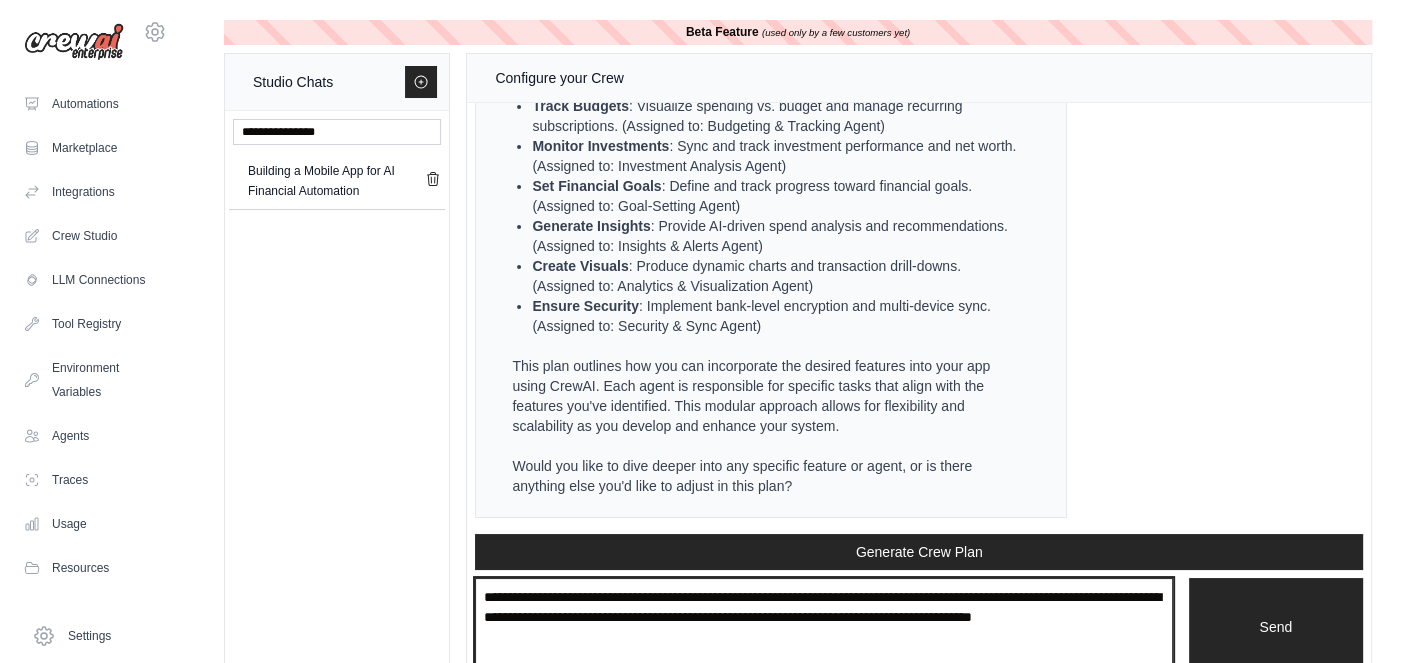 type on "**********" 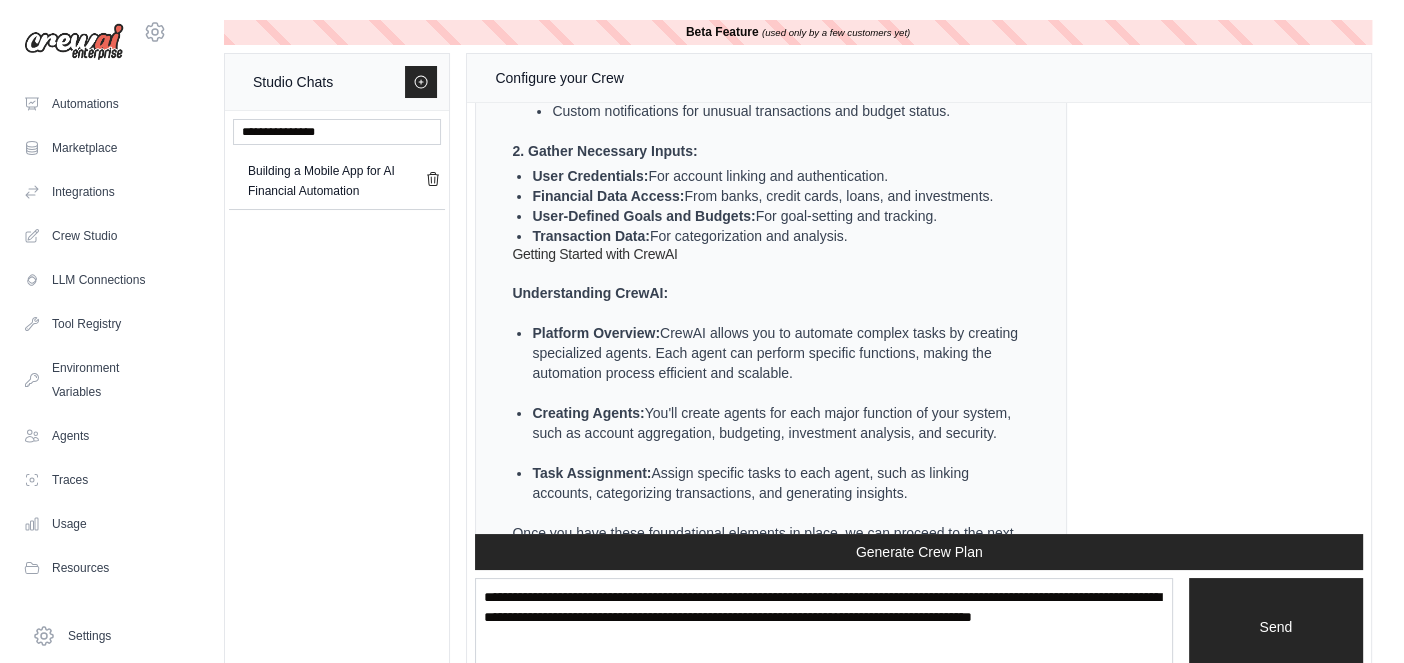 scroll, scrollTop: 14293, scrollLeft: 0, axis: vertical 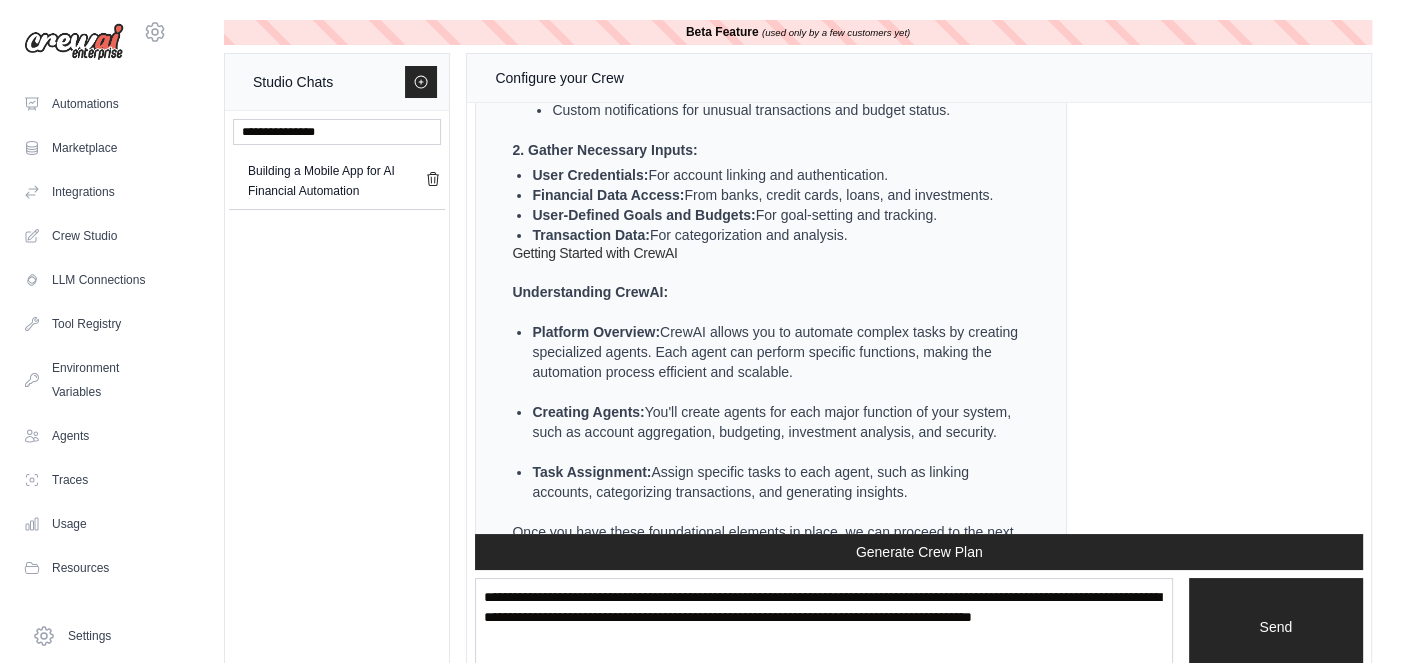 click on "2. Gather Necessary Inputs:" at bounding box center (769, 150) 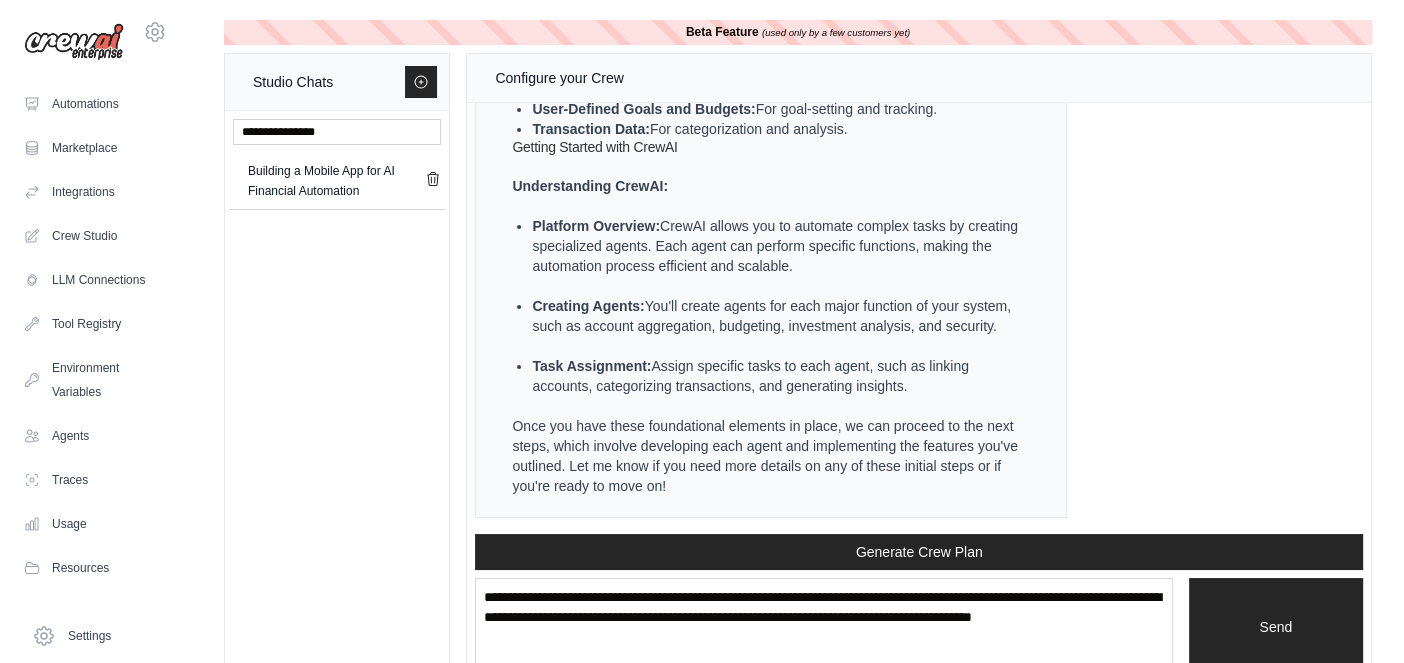 scroll, scrollTop: 14541, scrollLeft: 0, axis: vertical 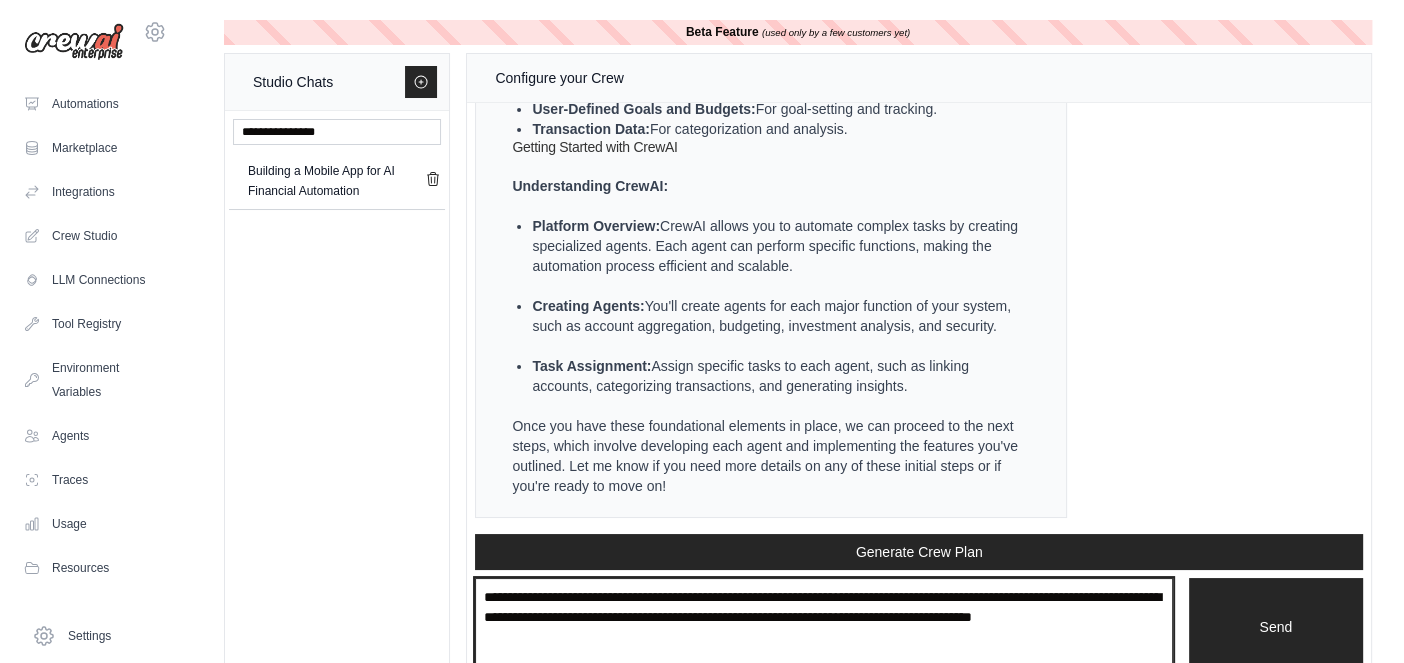 click on "**********" at bounding box center (823, 626) 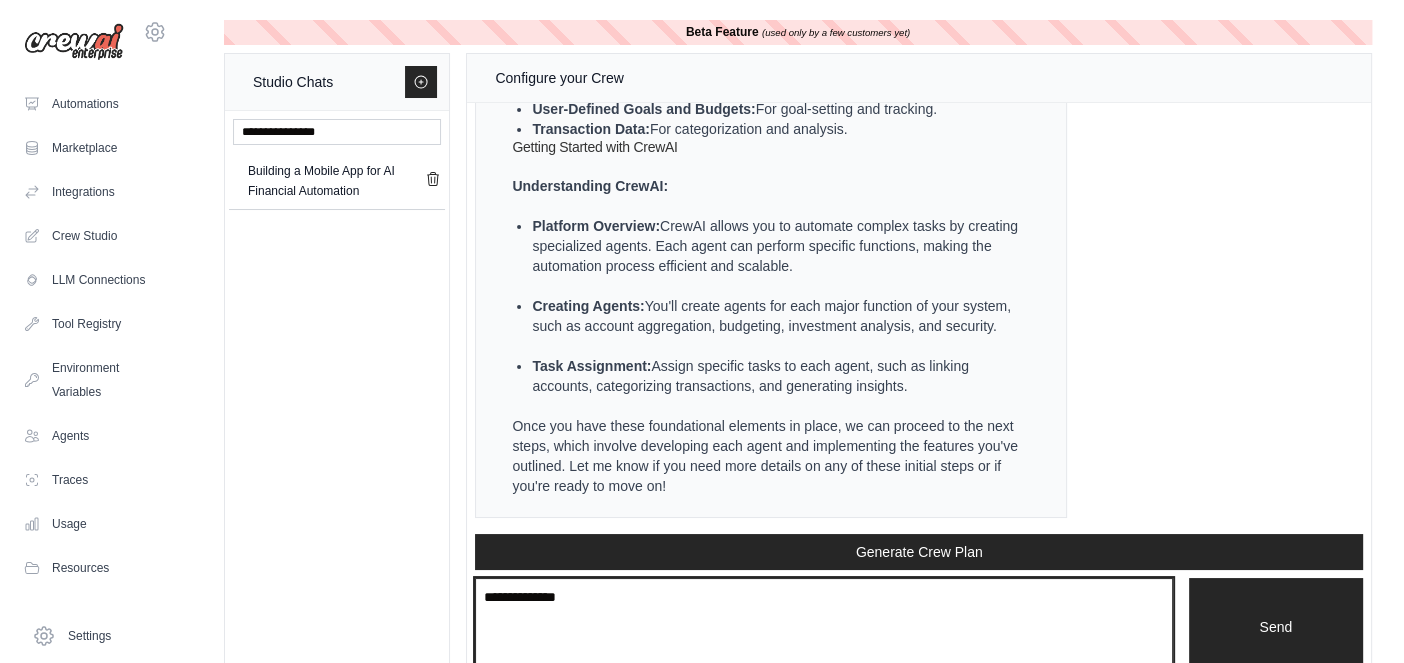 scroll, scrollTop: 41, scrollLeft: 0, axis: vertical 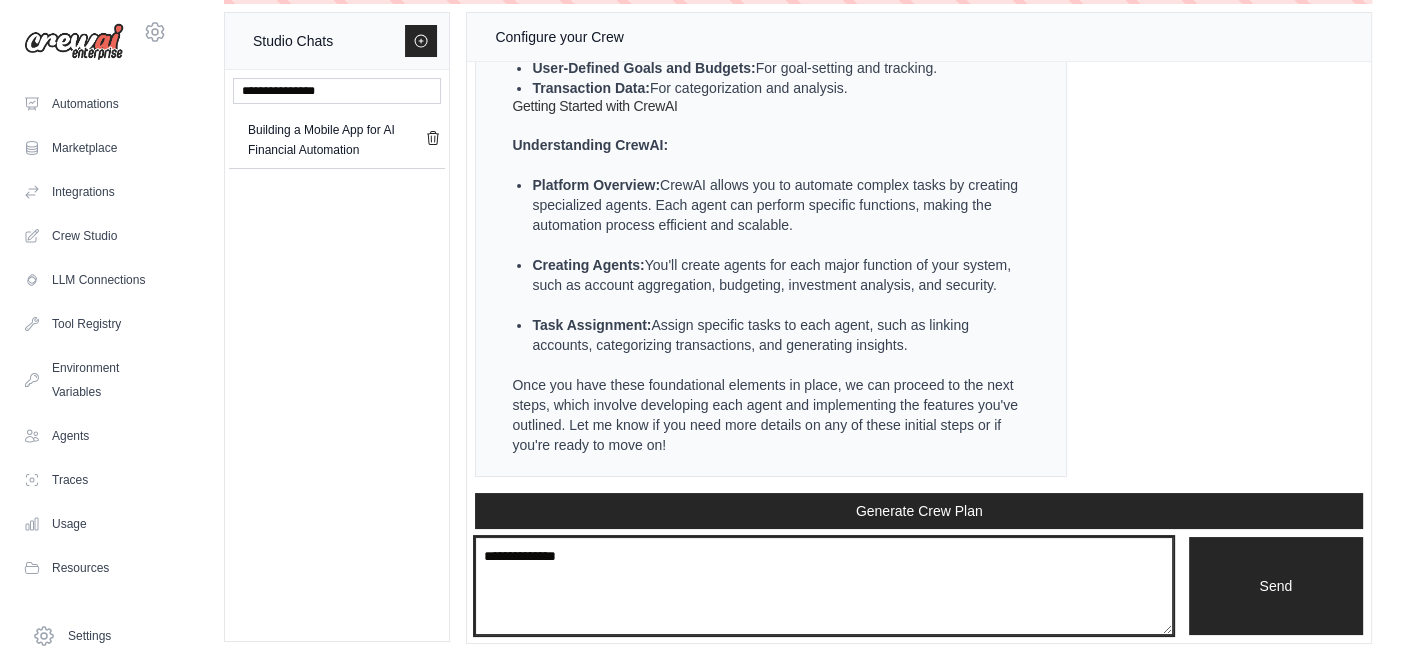 type on "**********" 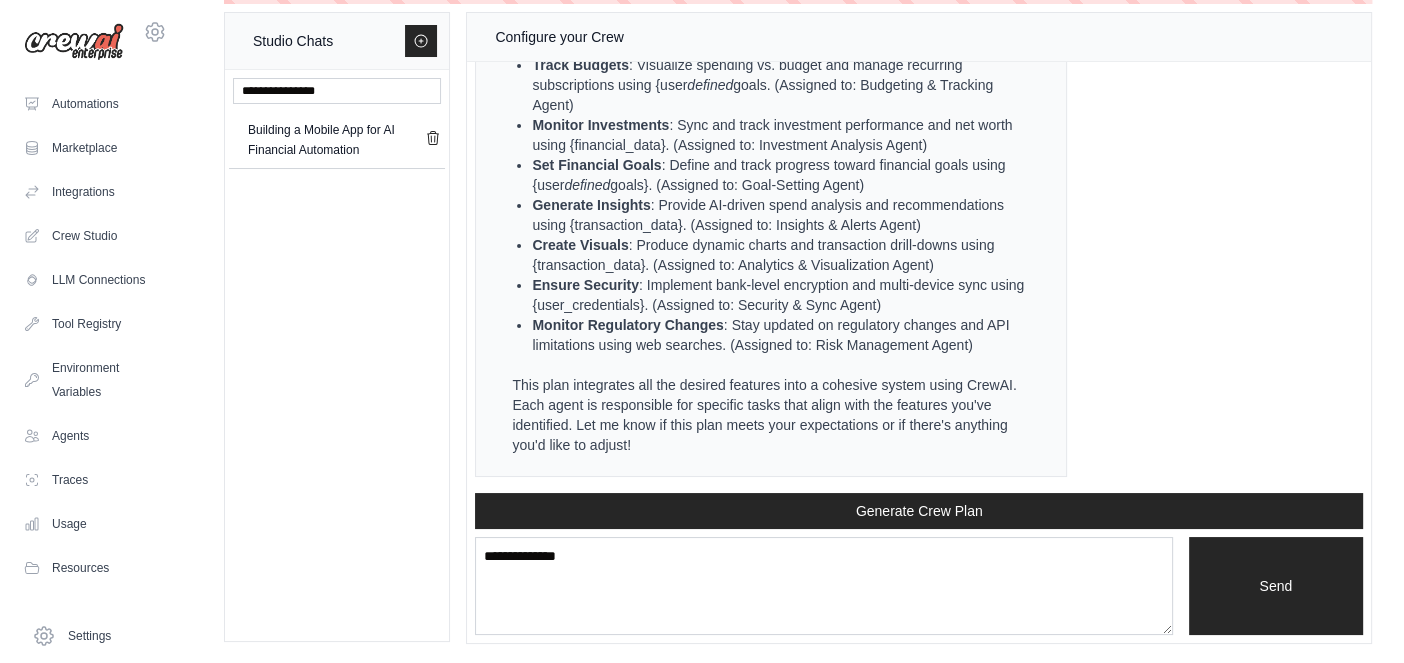 scroll, scrollTop: 16120, scrollLeft: 0, axis: vertical 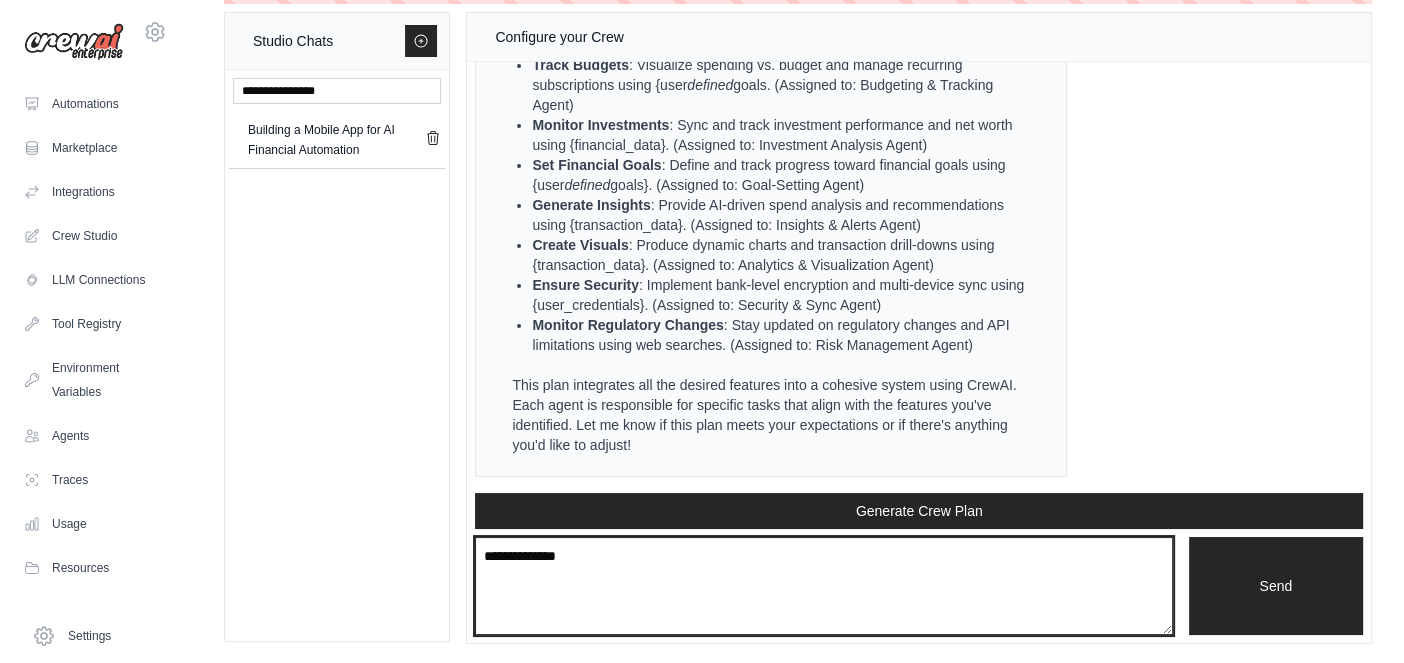 click on "**********" at bounding box center (823, 585) 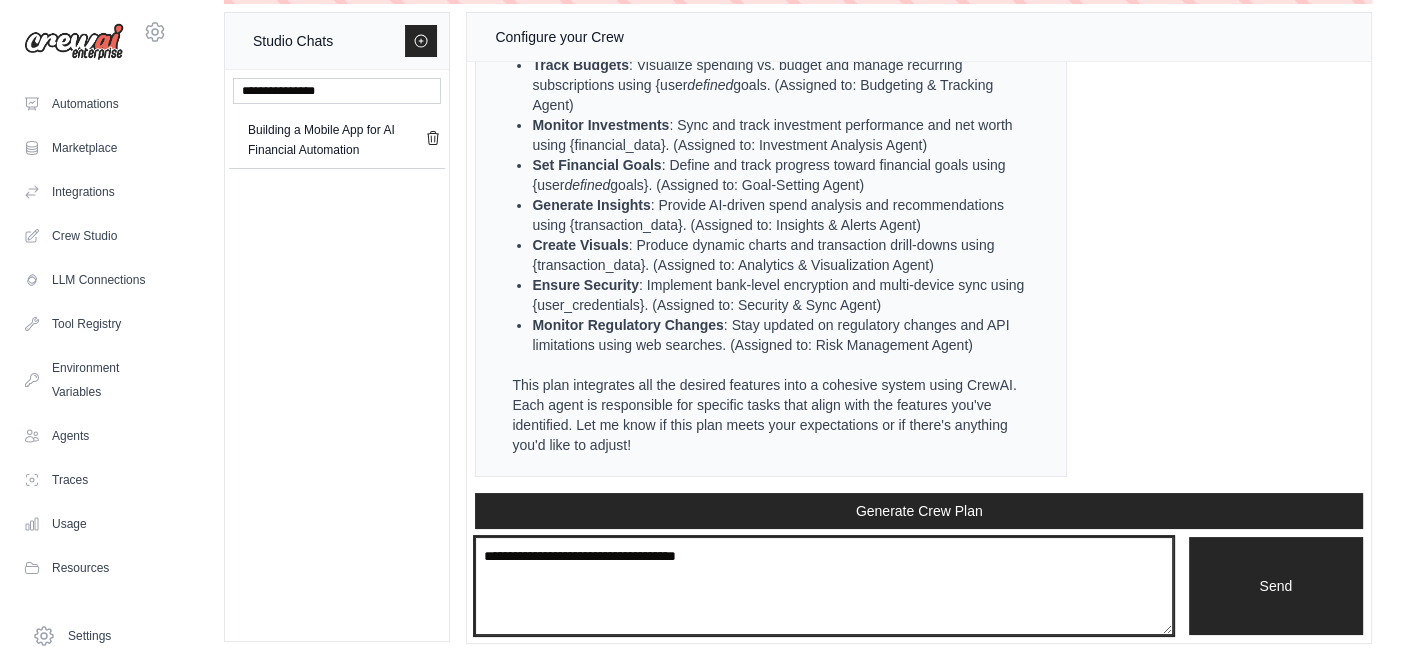 type on "**********" 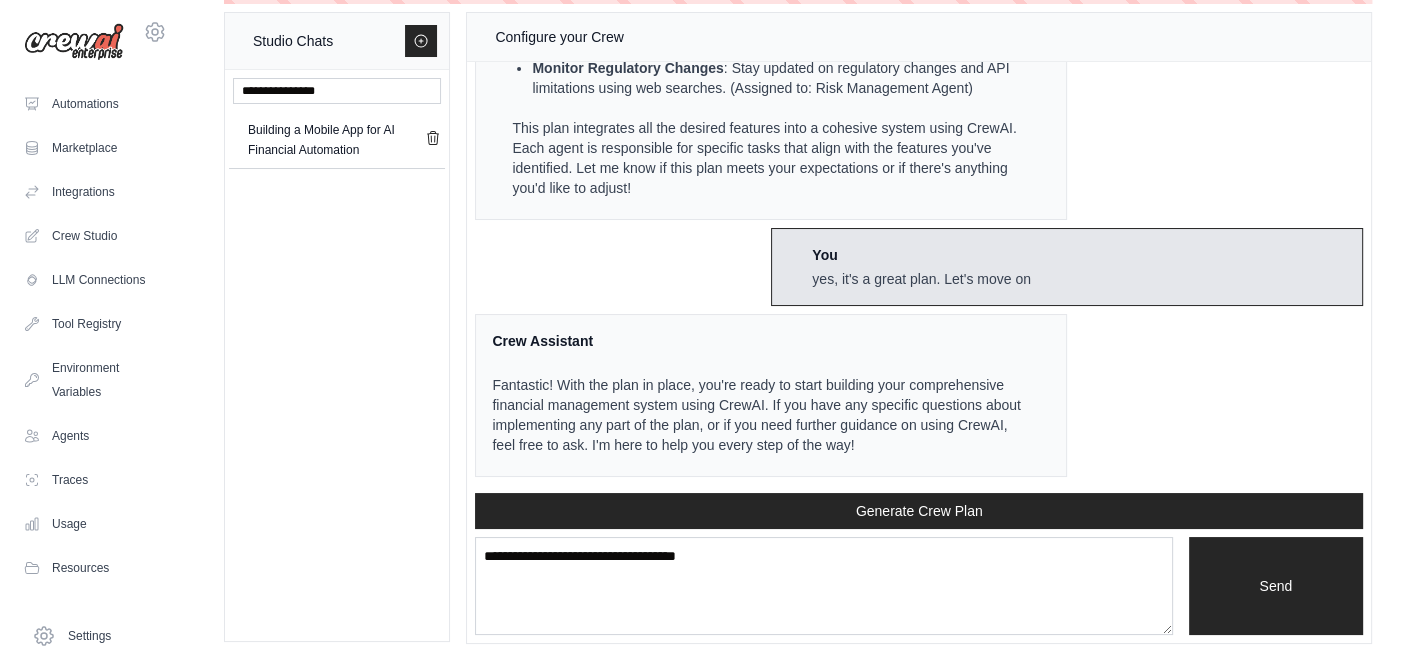 scroll, scrollTop: 16392, scrollLeft: 0, axis: vertical 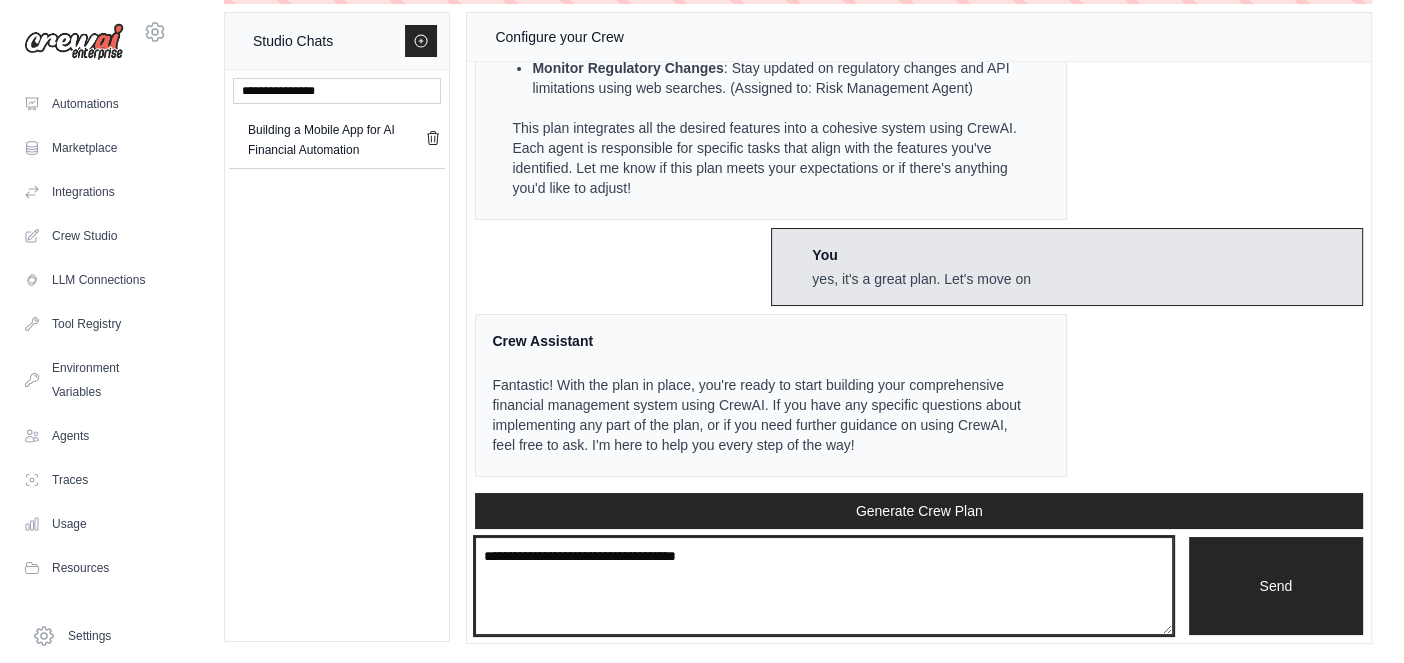click on "**********" at bounding box center (823, 585) 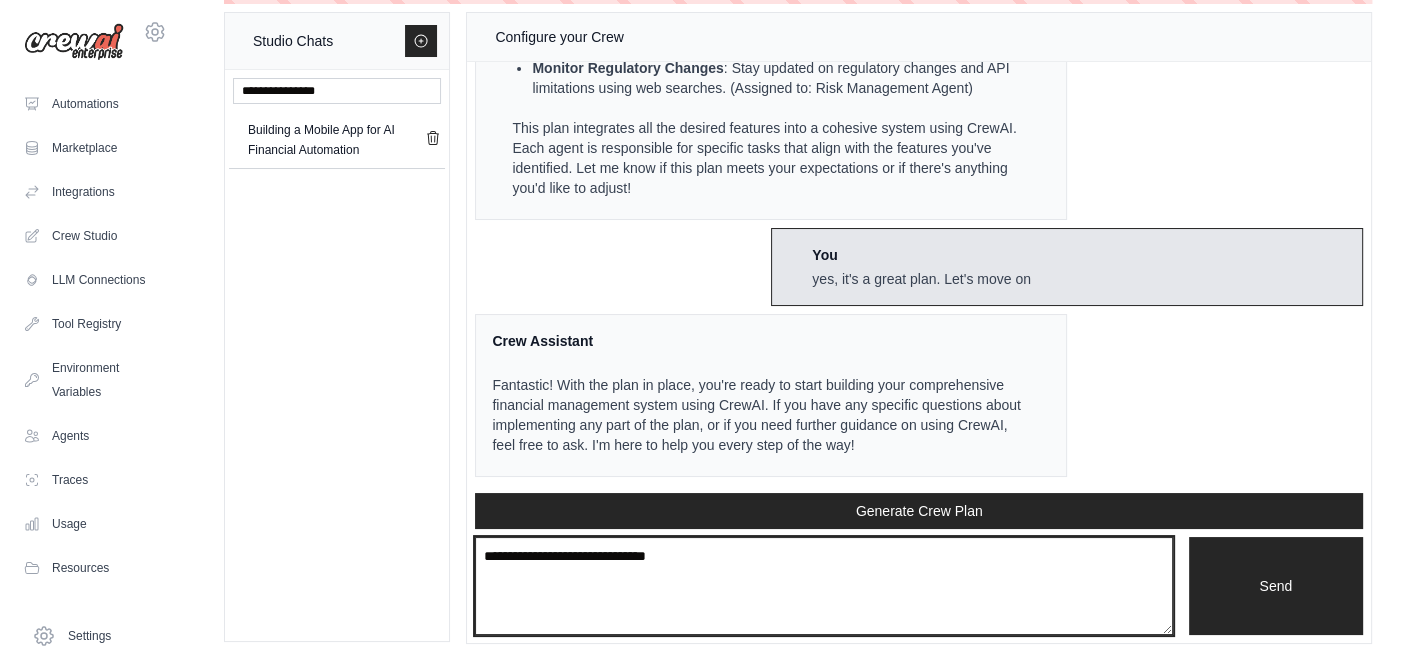 type on "**********" 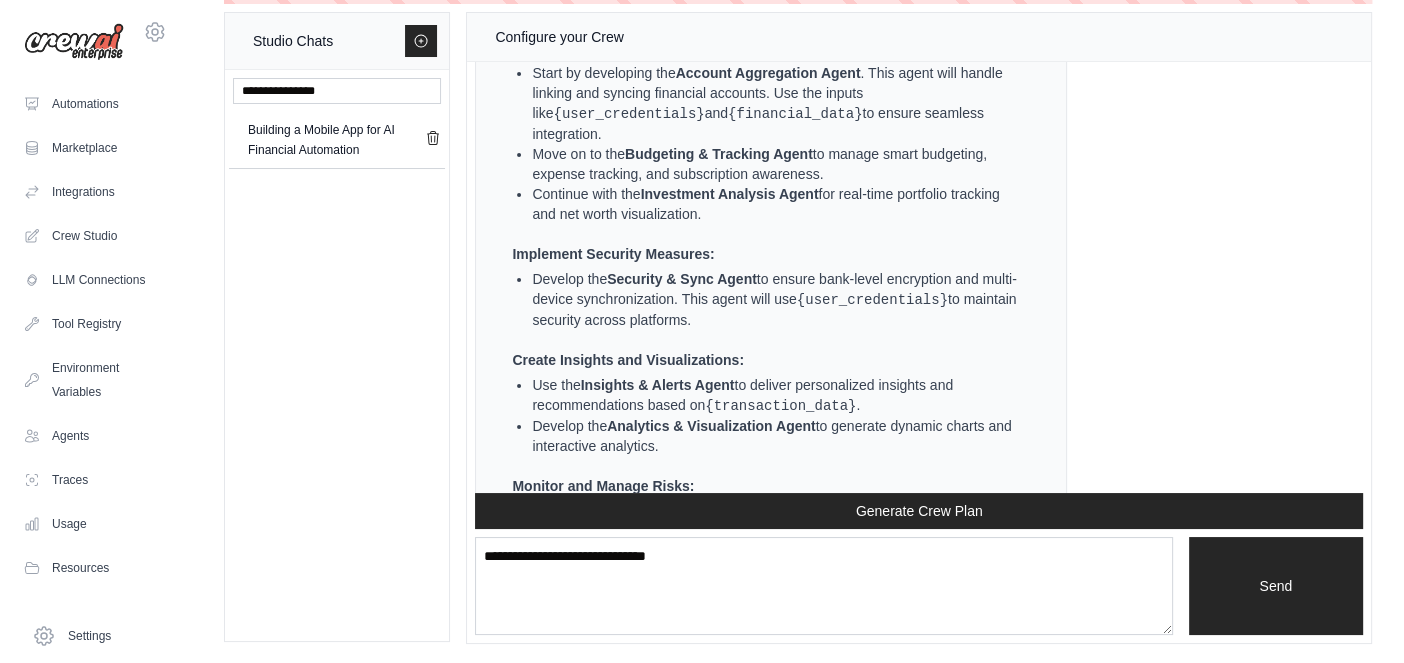 scroll, scrollTop: 17036, scrollLeft: 0, axis: vertical 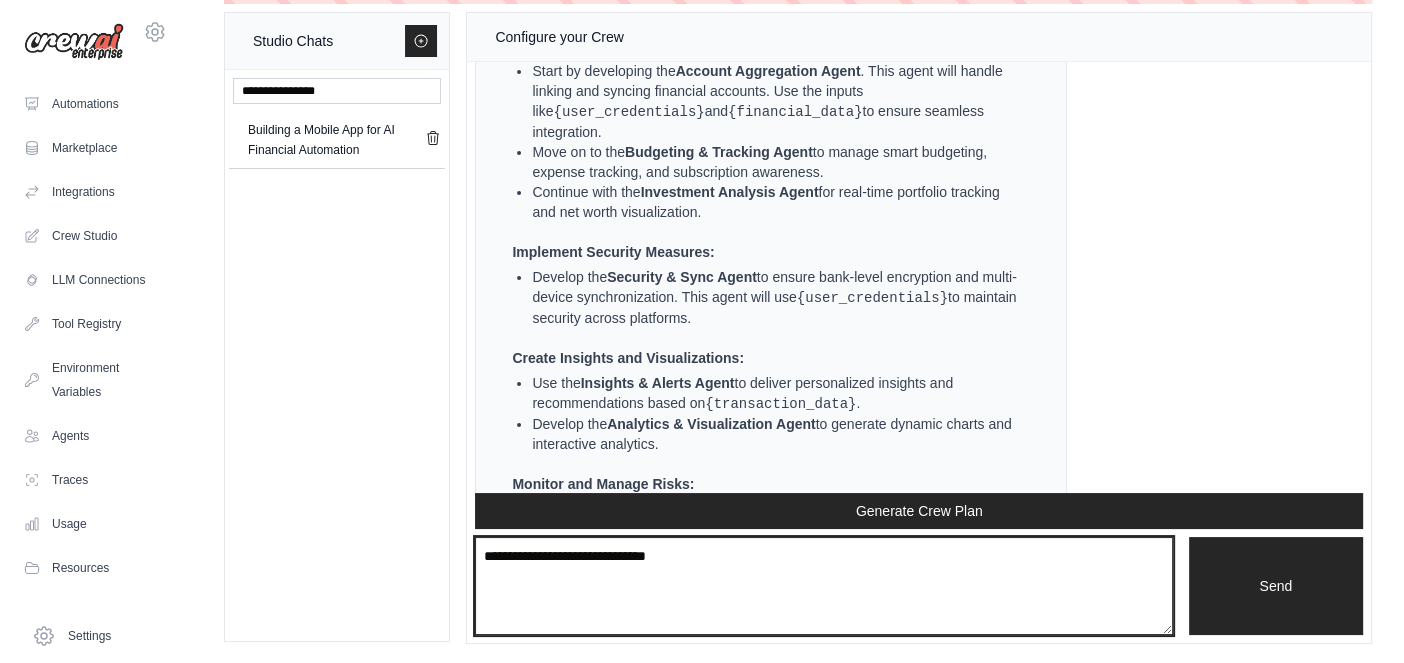 click on "**********" at bounding box center (823, 585) 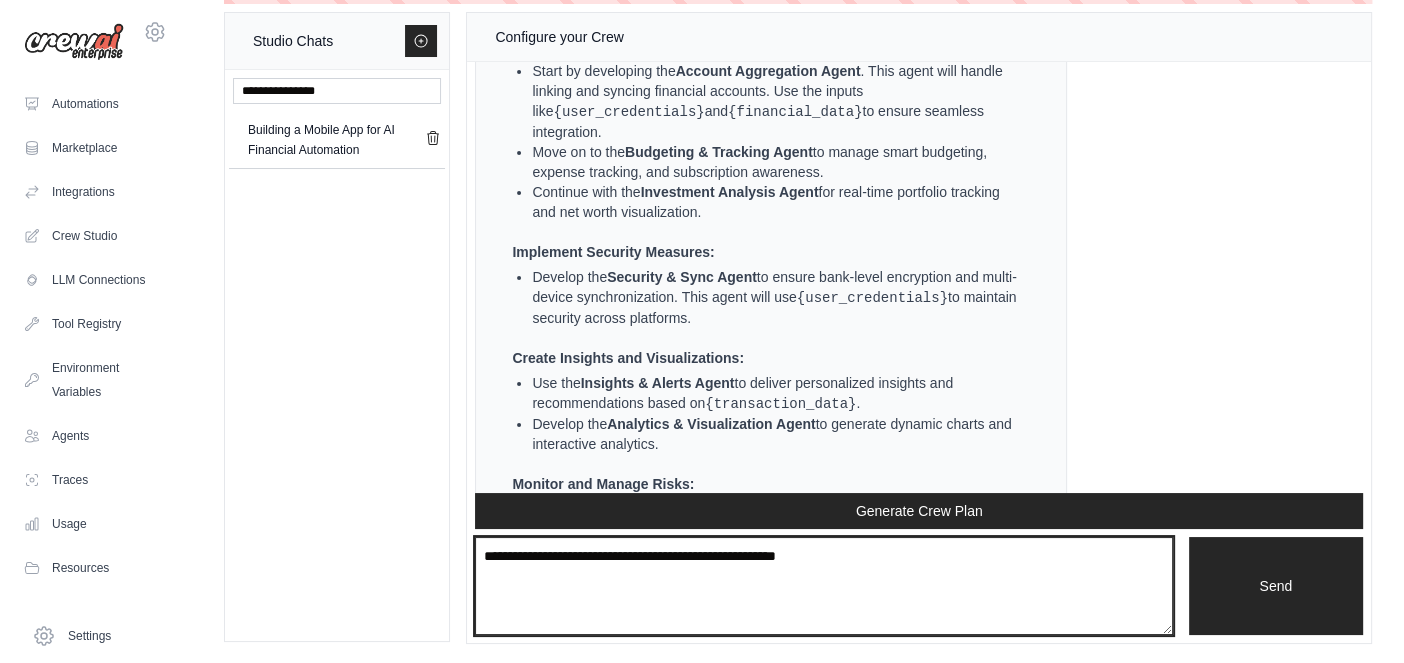 type on "**********" 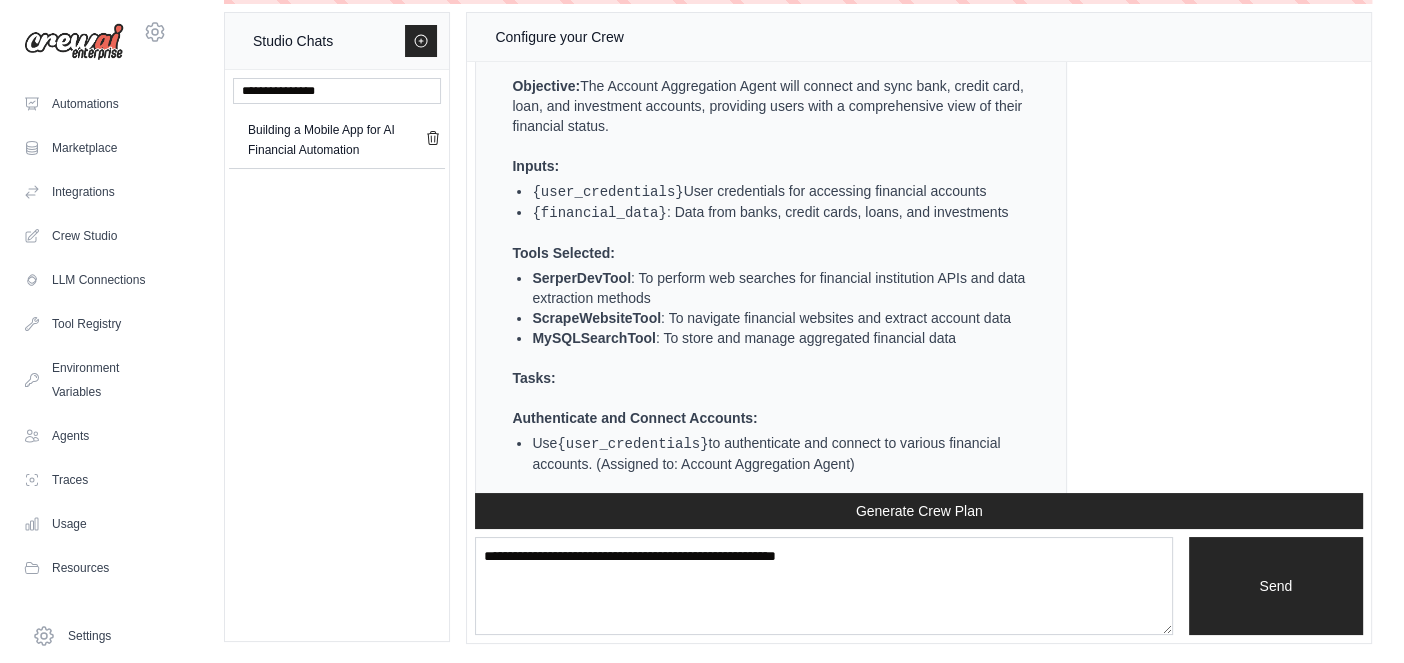 scroll, scrollTop: 17983, scrollLeft: 0, axis: vertical 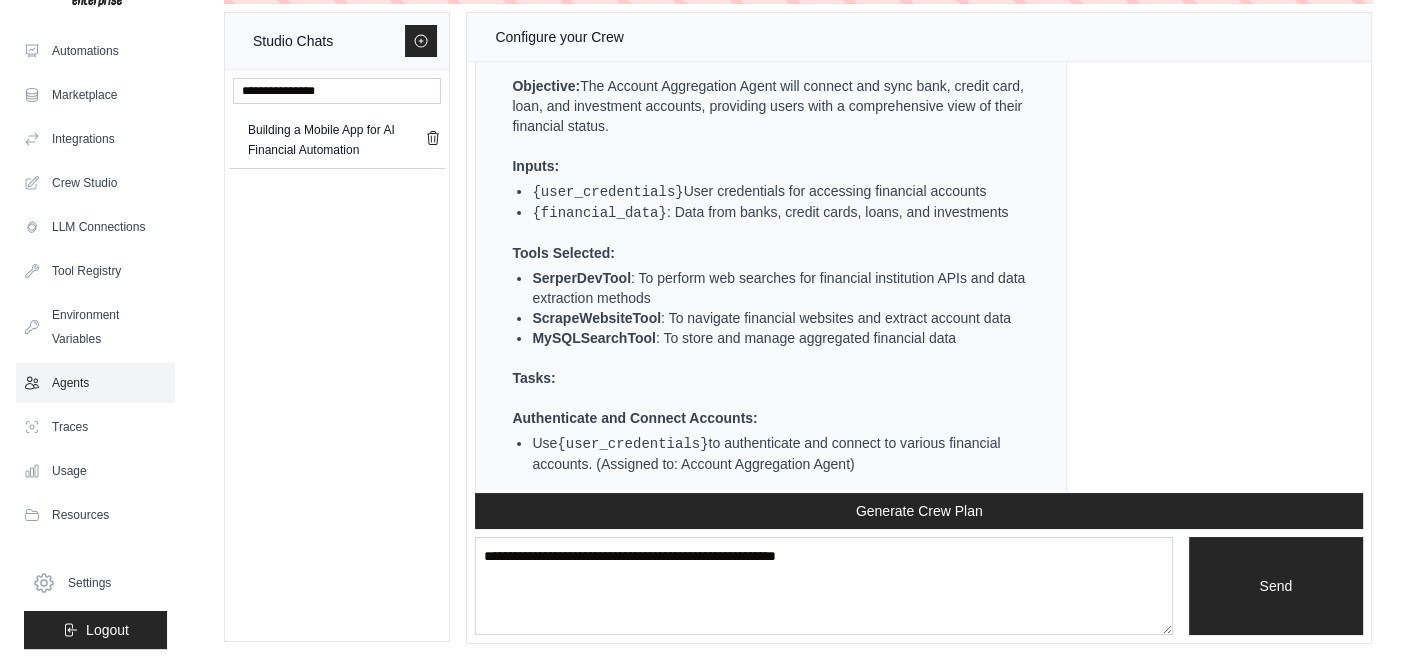 click on "Agents" at bounding box center (95, 383) 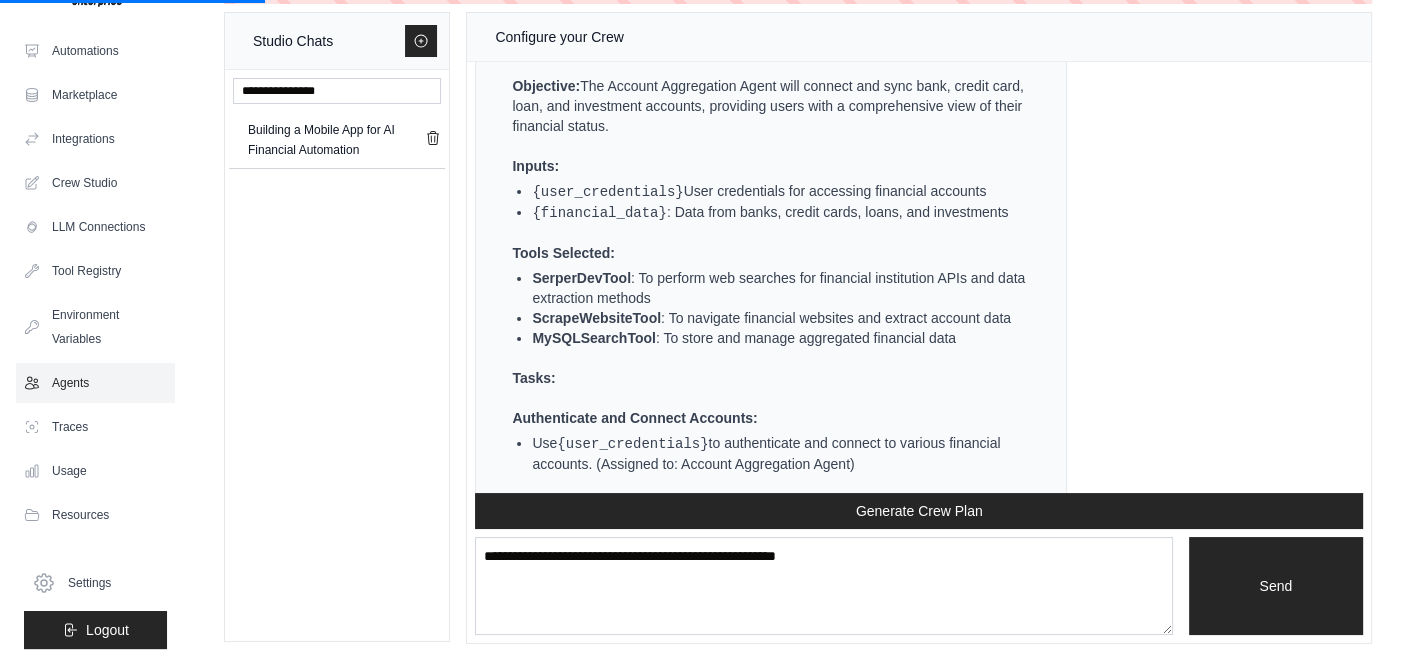scroll, scrollTop: 0, scrollLeft: 0, axis: both 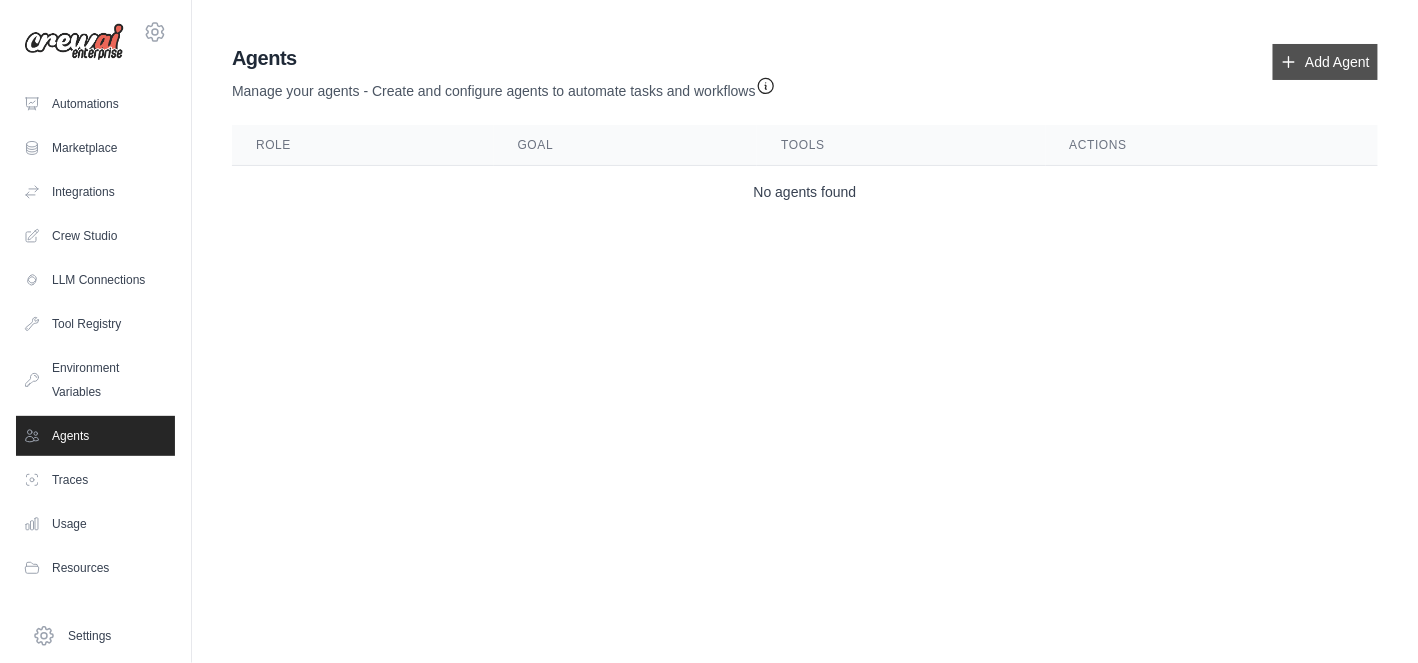 click on "Add Agent" at bounding box center (1325, 62) 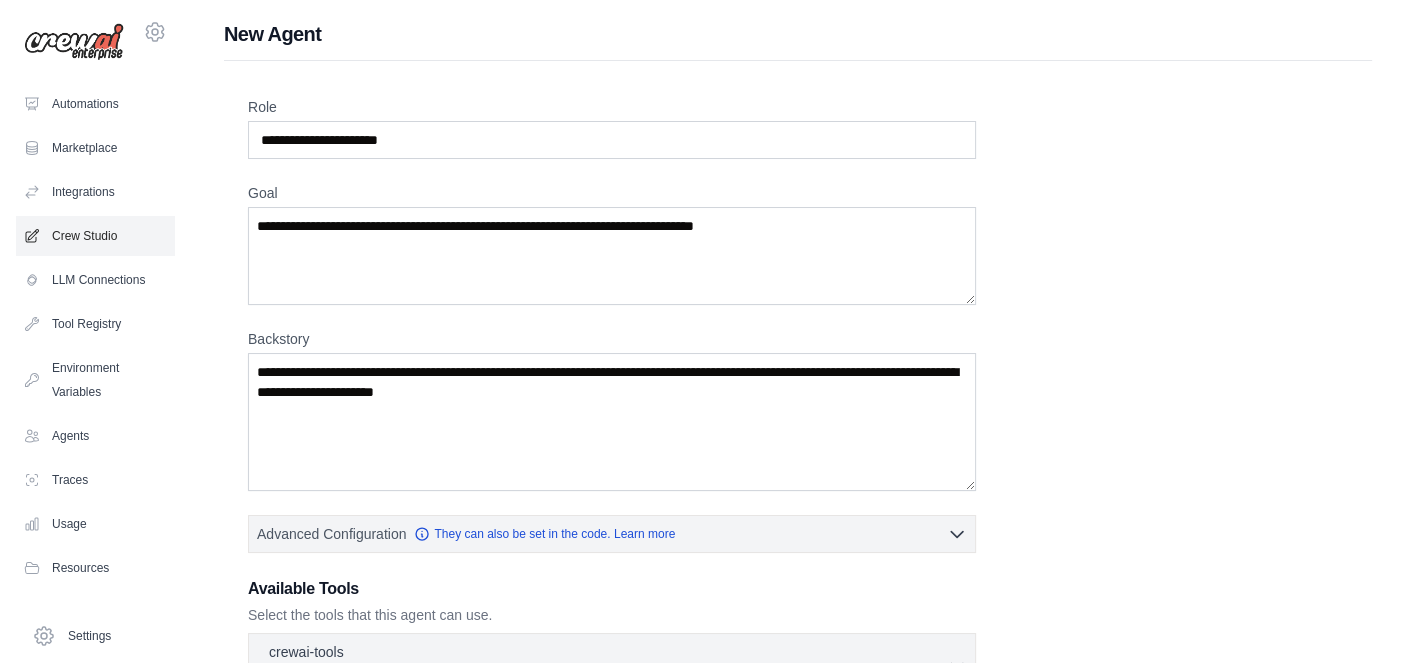 click on "Crew Studio" at bounding box center (95, 236) 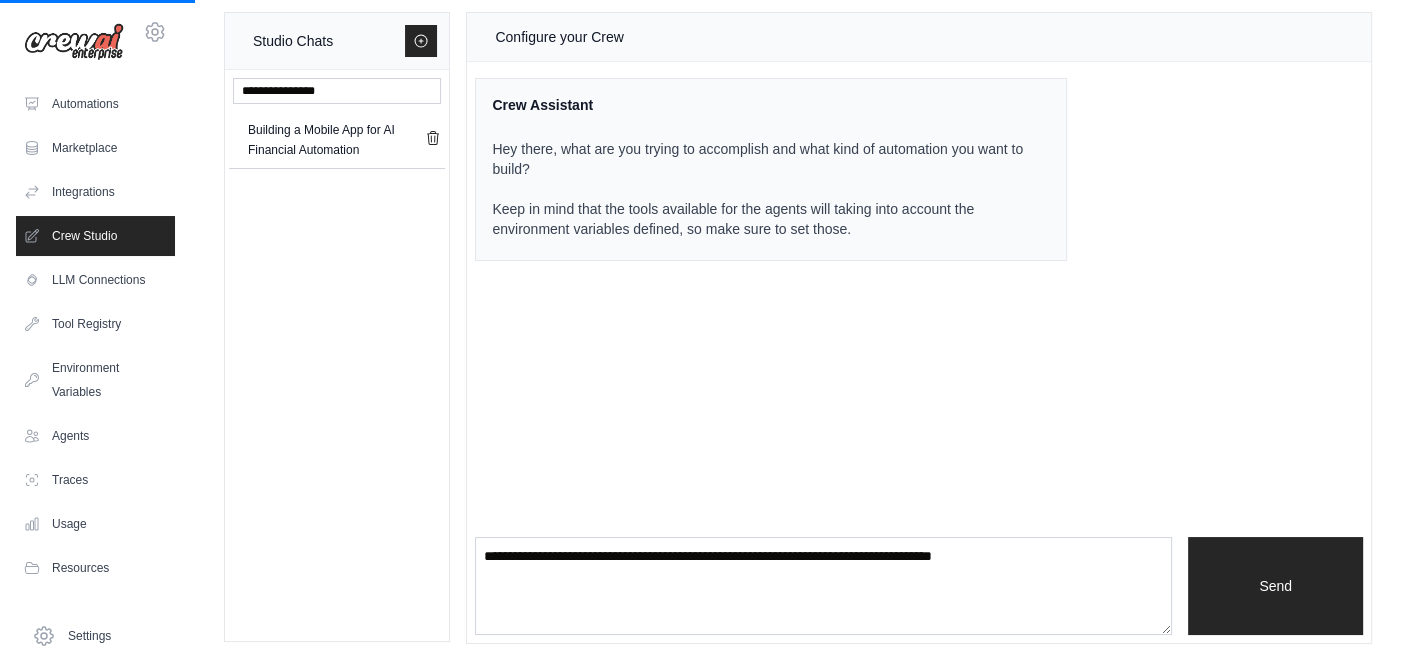 scroll, scrollTop: 8, scrollLeft: 0, axis: vertical 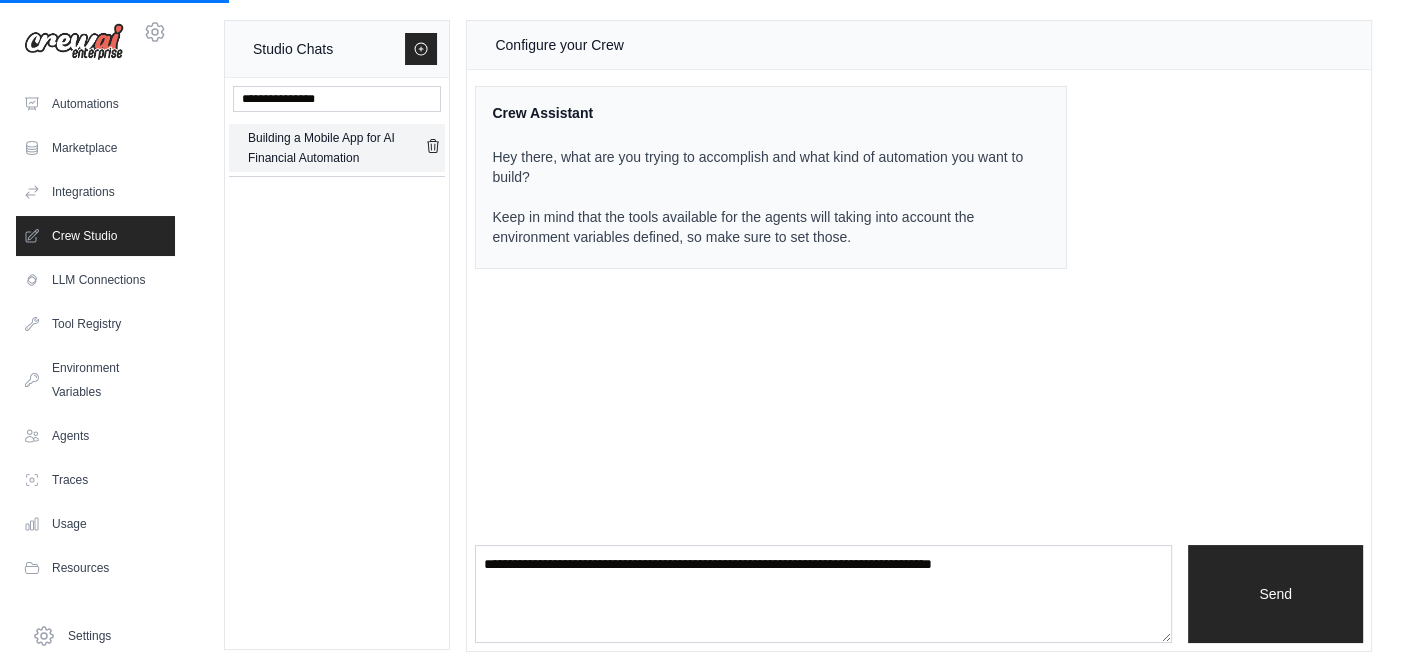 click on "Building a Mobile App for AI Financial Automation" at bounding box center (336, 148) 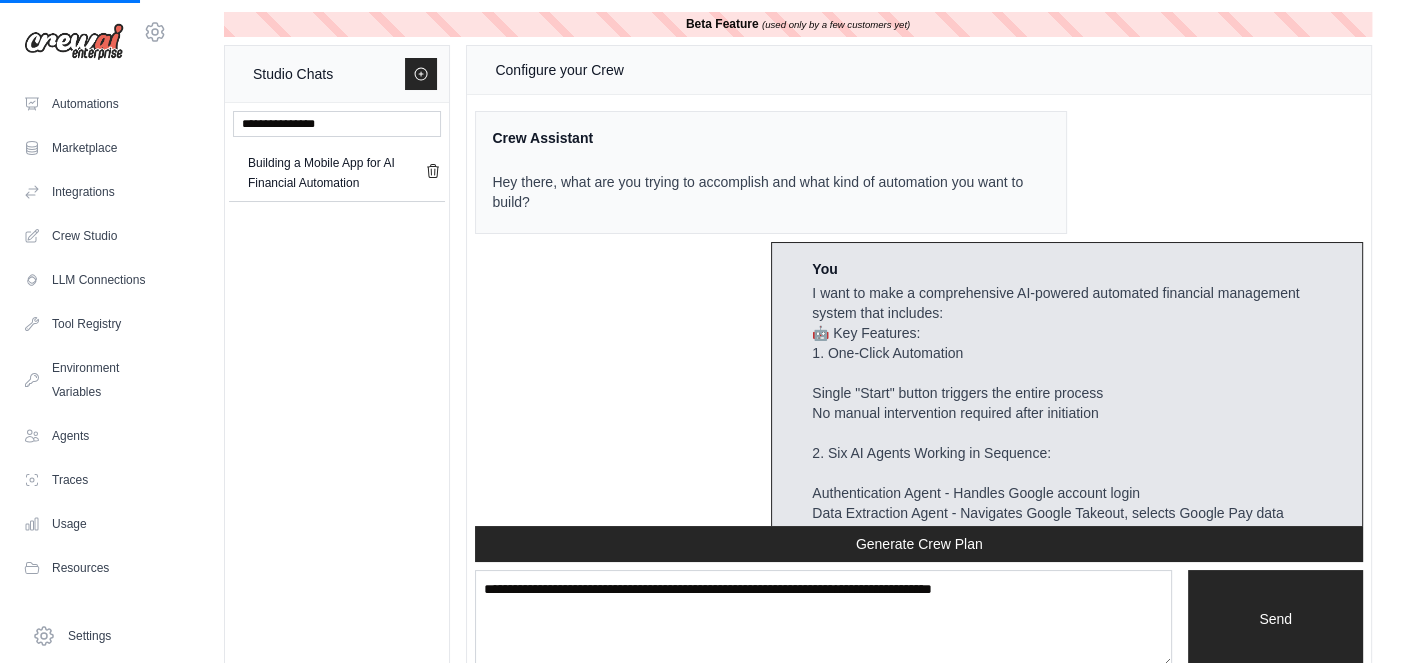 scroll, scrollTop: 0, scrollLeft: 0, axis: both 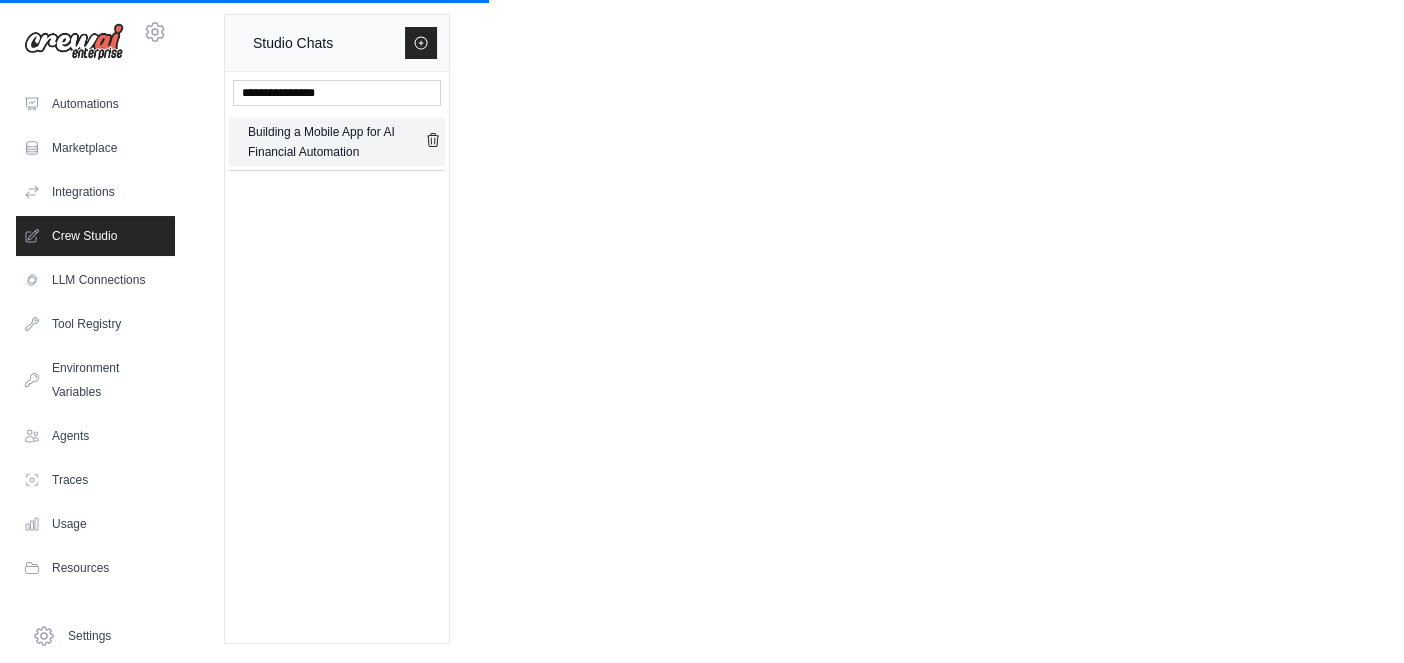 click on "Building a Mobile App for AI Financial Automation" at bounding box center [336, 142] 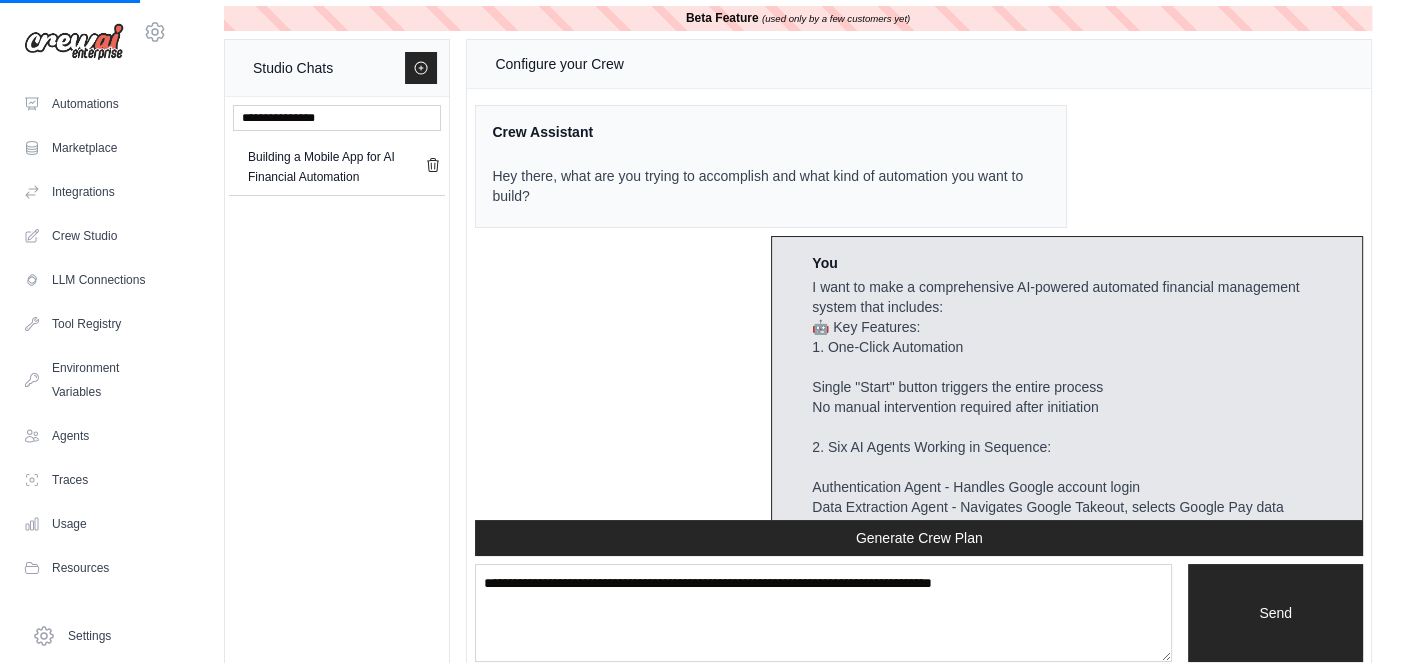 scroll, scrollTop: 0, scrollLeft: 0, axis: both 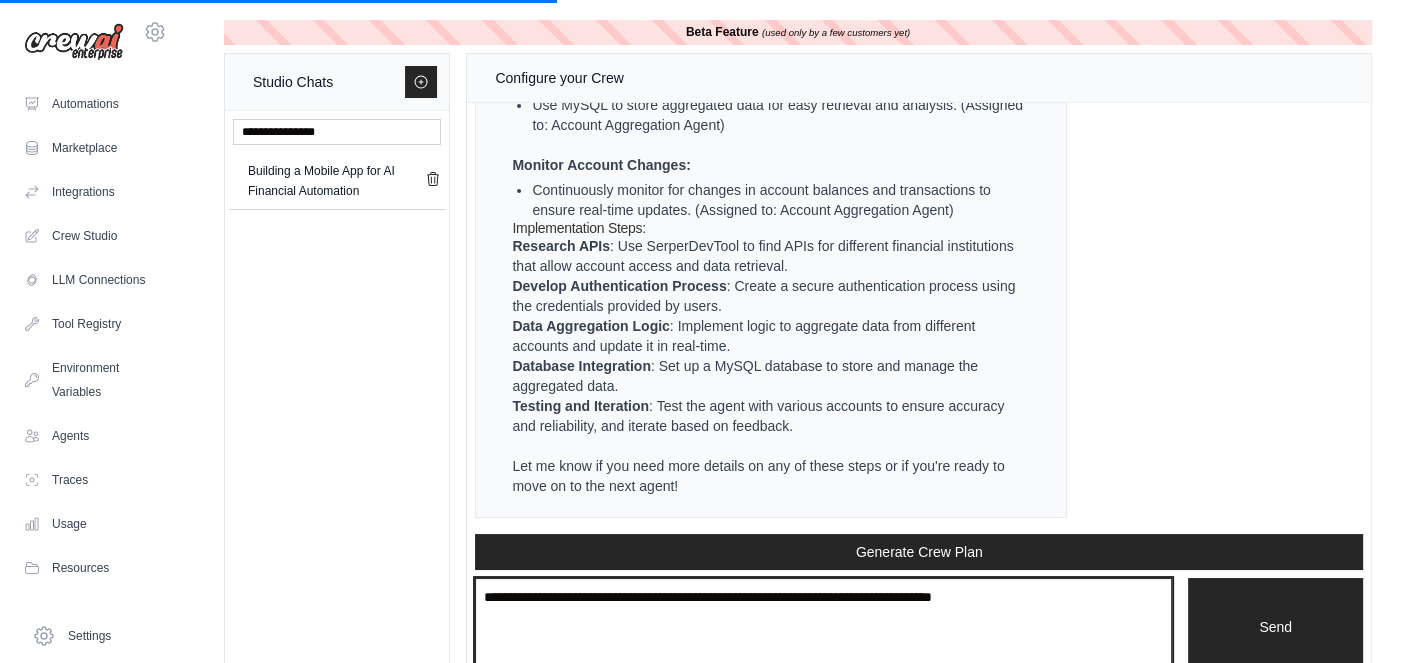 click at bounding box center (823, 627) 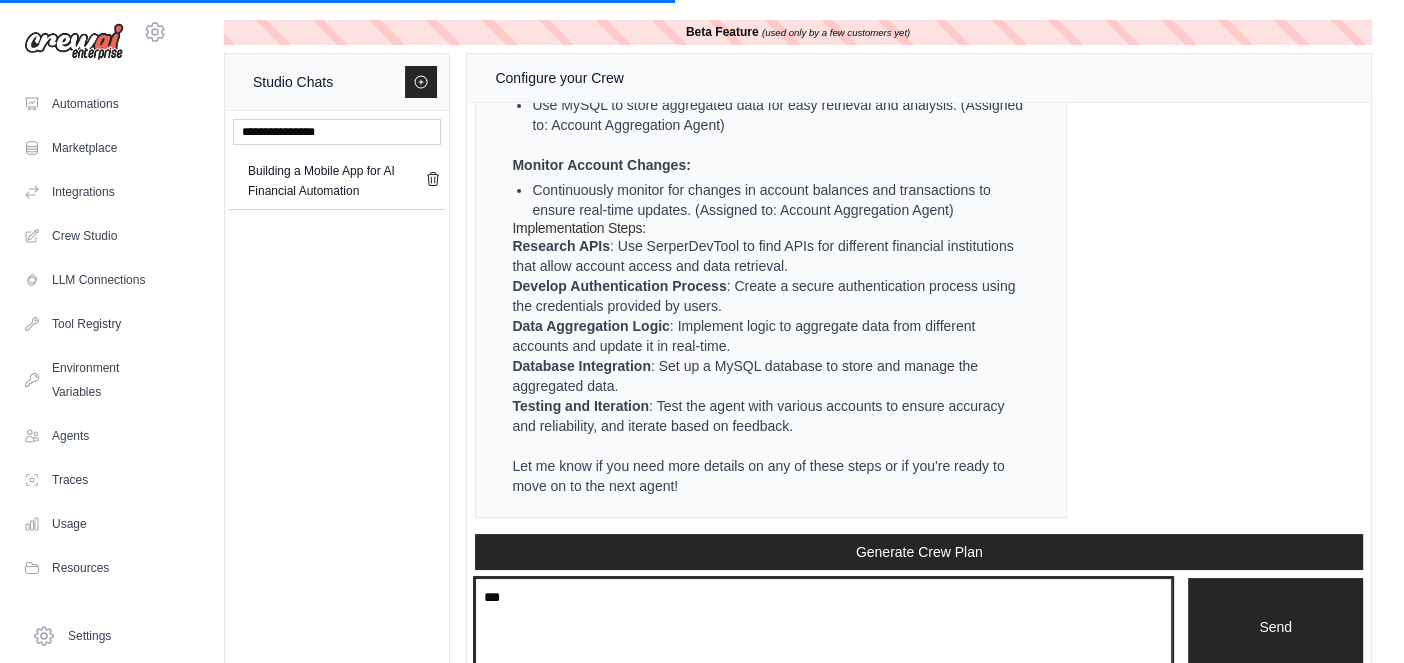 type on "****" 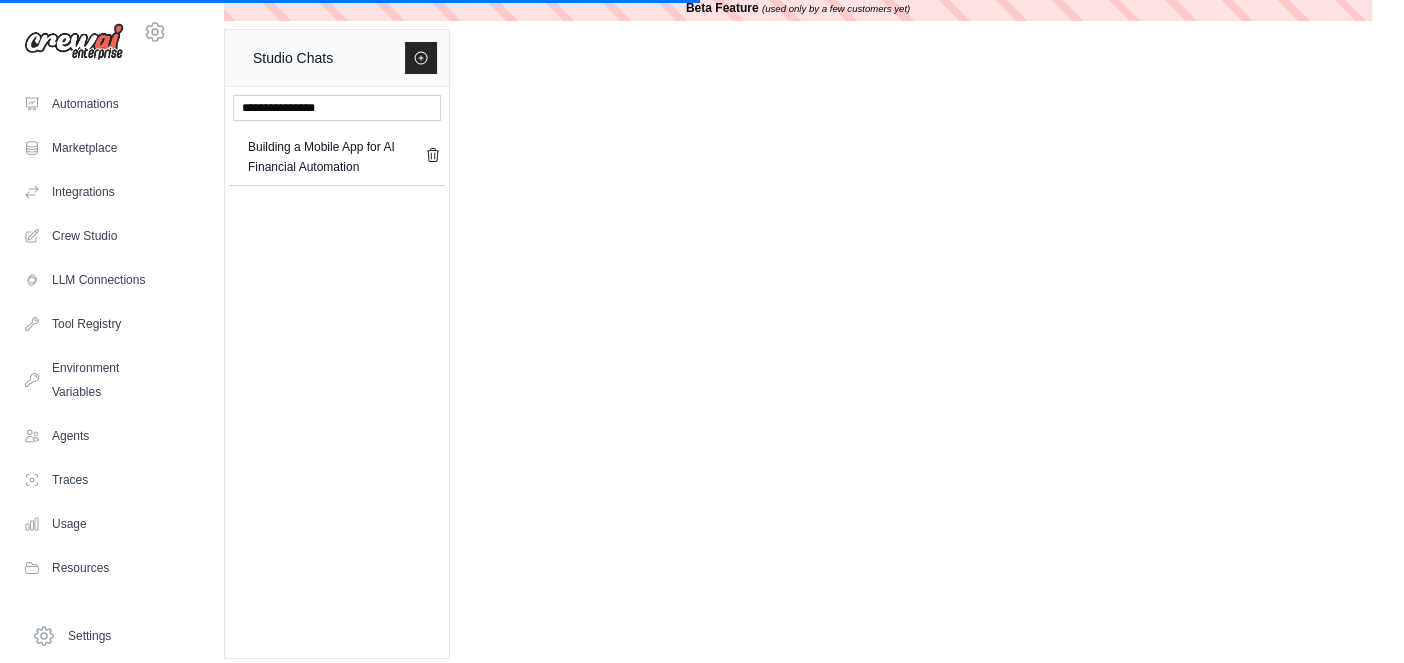scroll, scrollTop: 39, scrollLeft: 0, axis: vertical 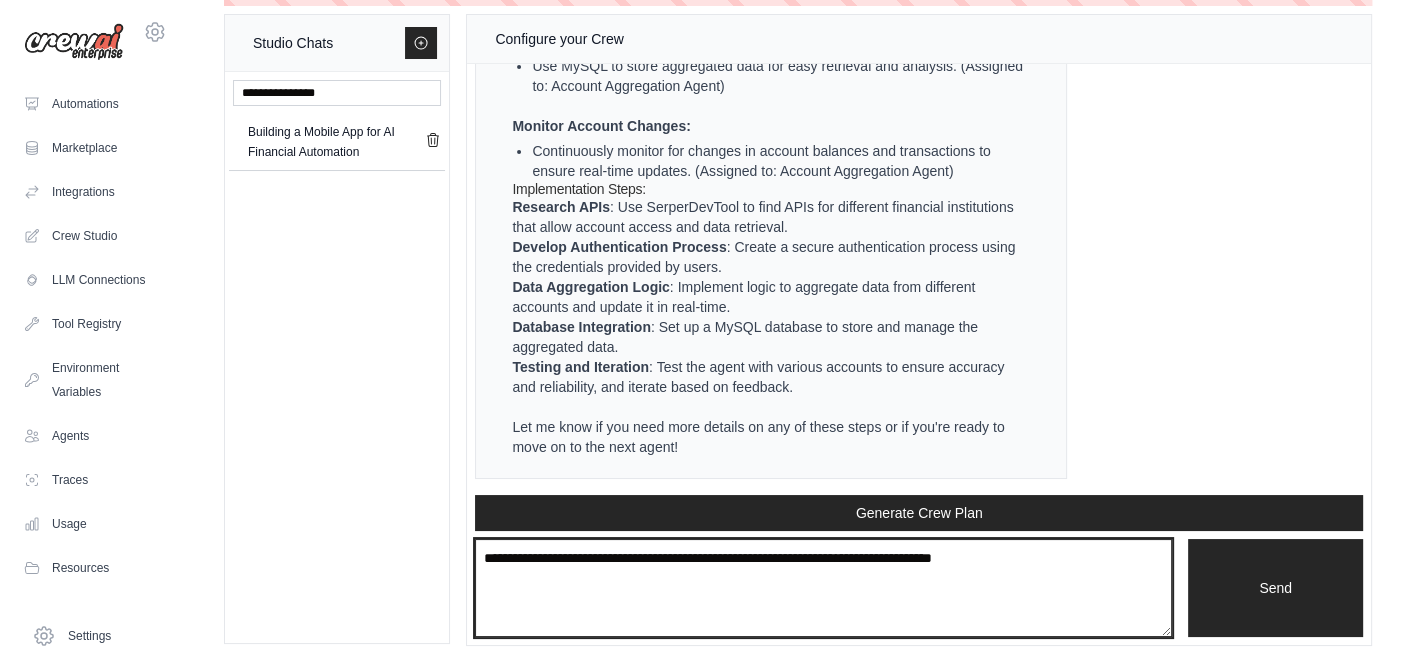 click at bounding box center [823, 588] 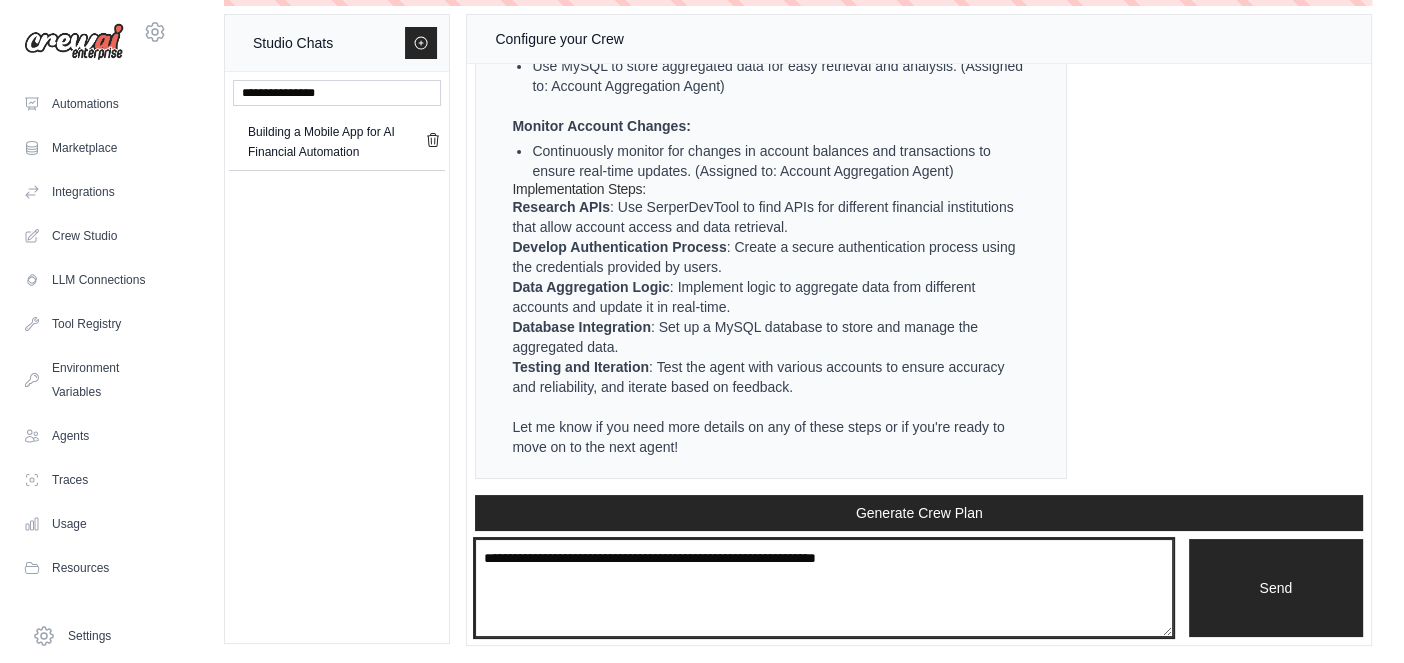 type on "**********" 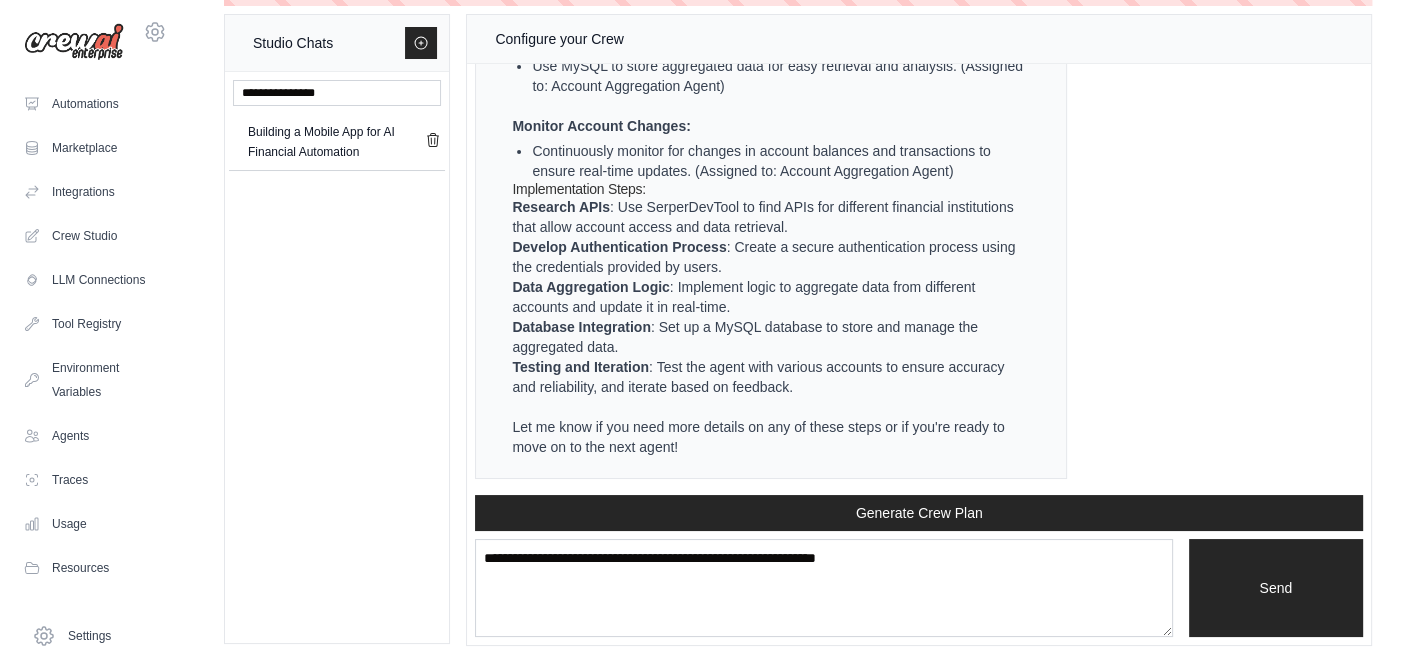 type 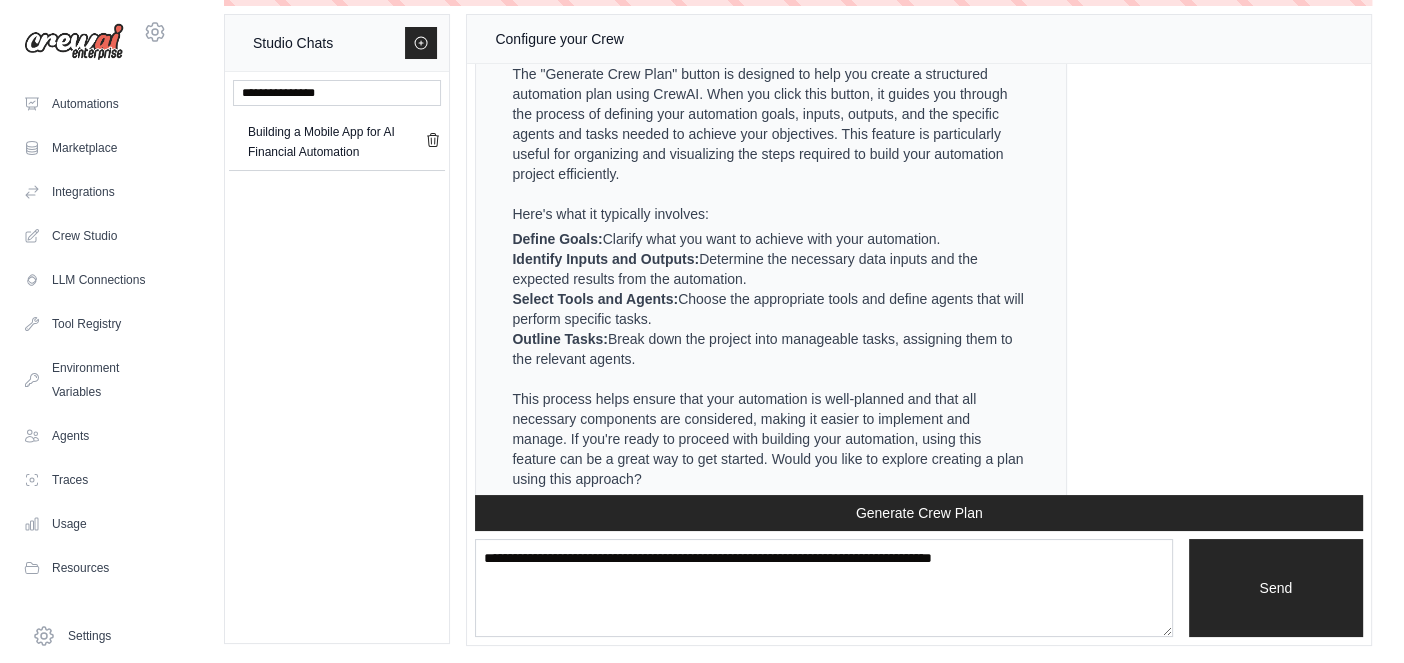 scroll, scrollTop: 19270, scrollLeft: 0, axis: vertical 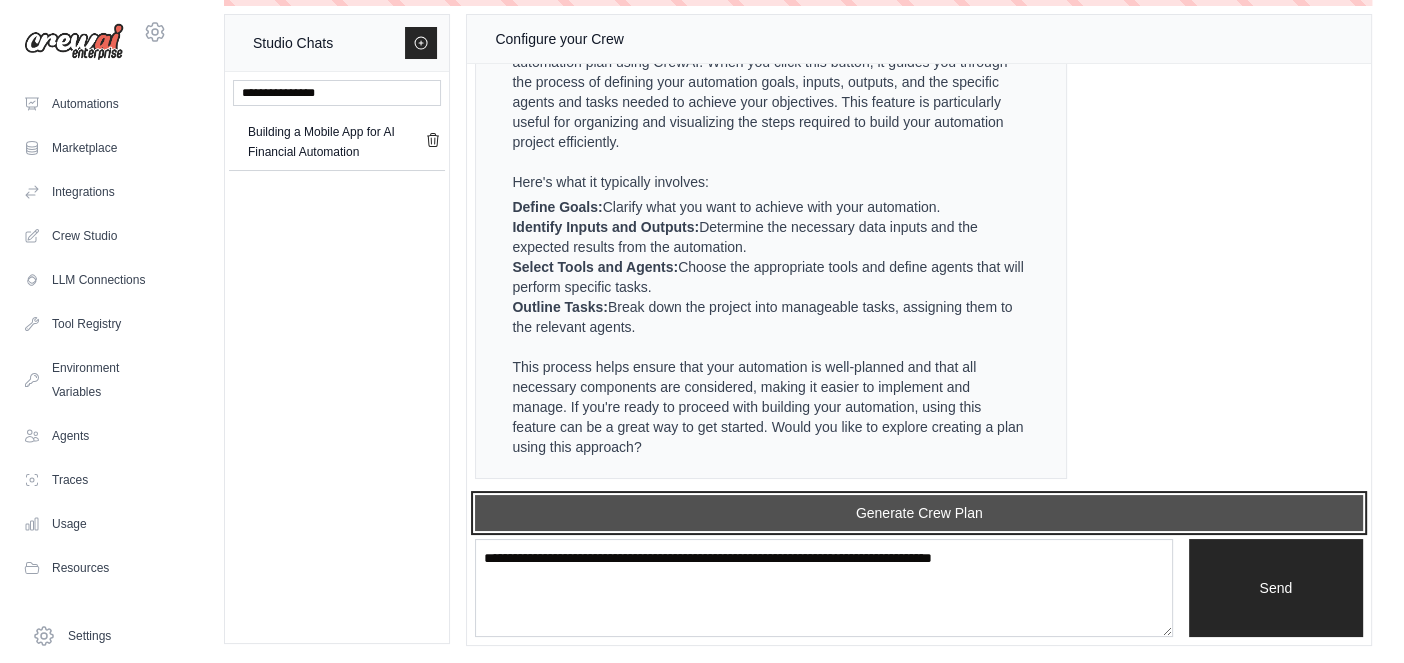 click on "Generate Crew Plan" at bounding box center (919, 513) 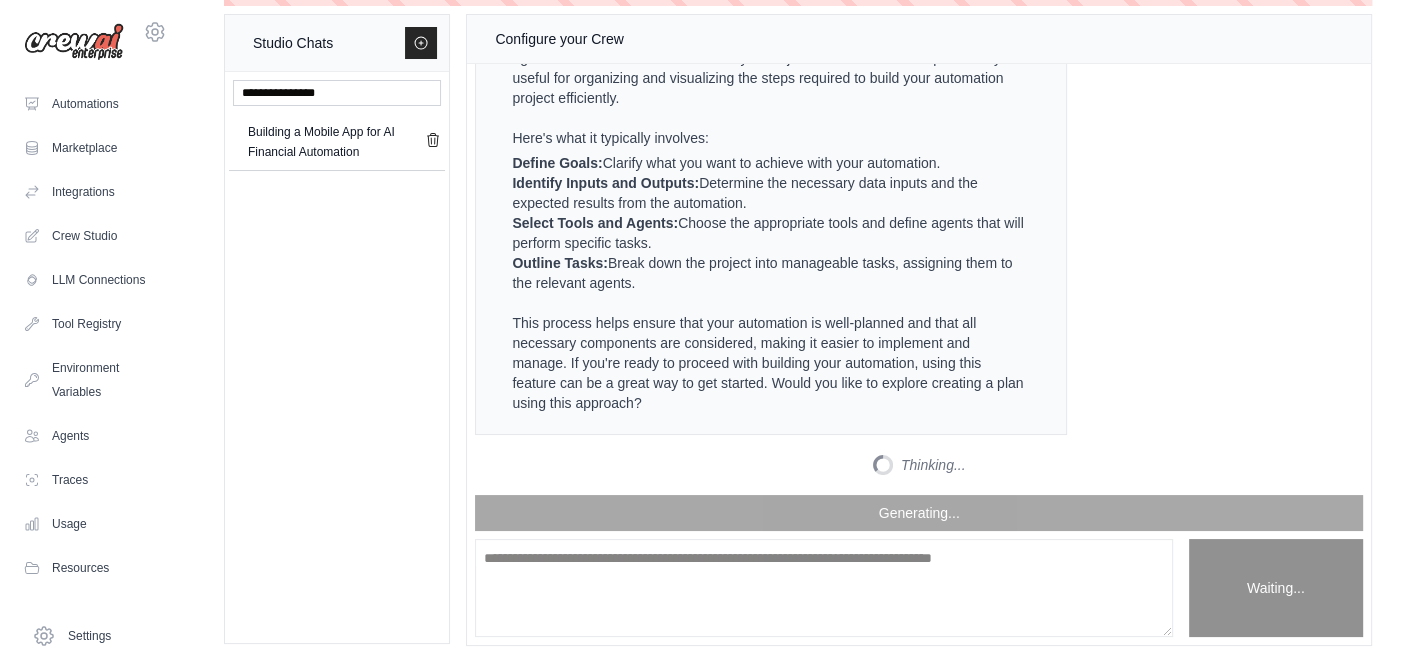 scroll, scrollTop: 21645, scrollLeft: 0, axis: vertical 